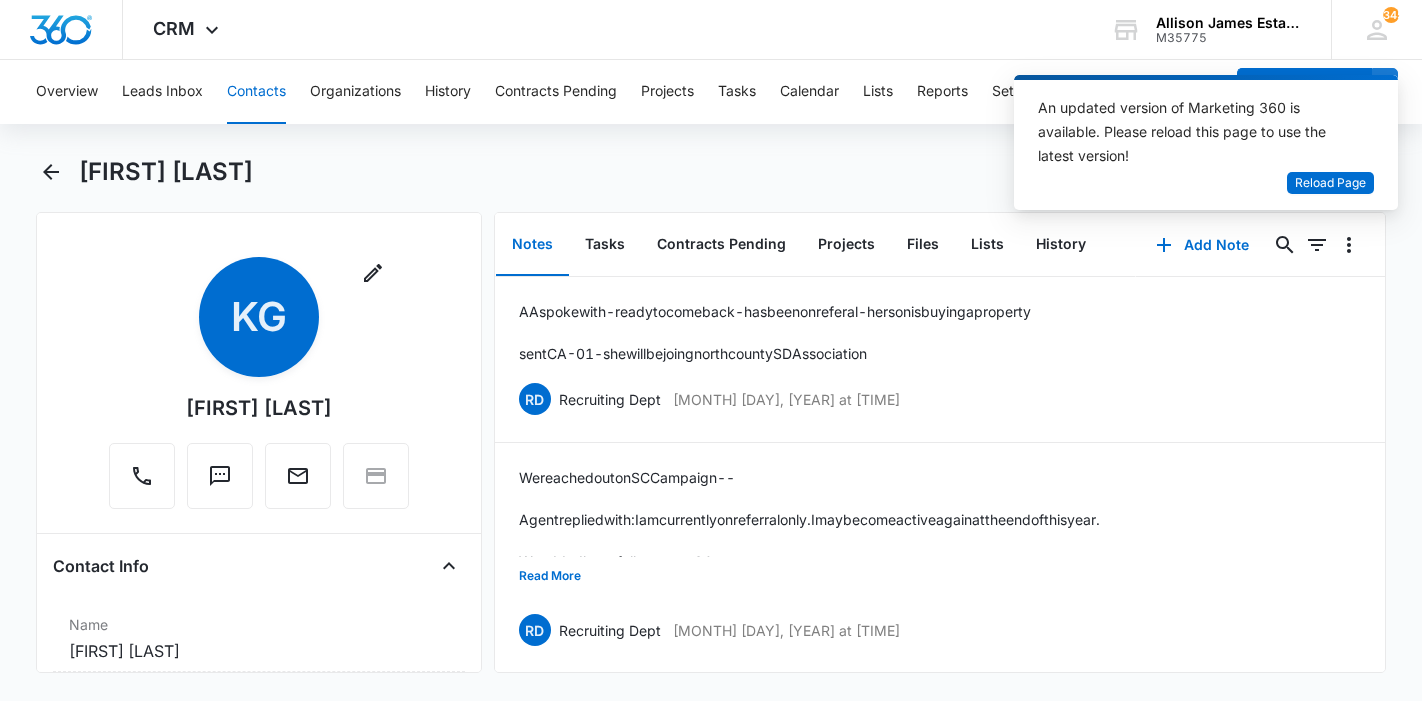 scroll, scrollTop: 0, scrollLeft: 0, axis: both 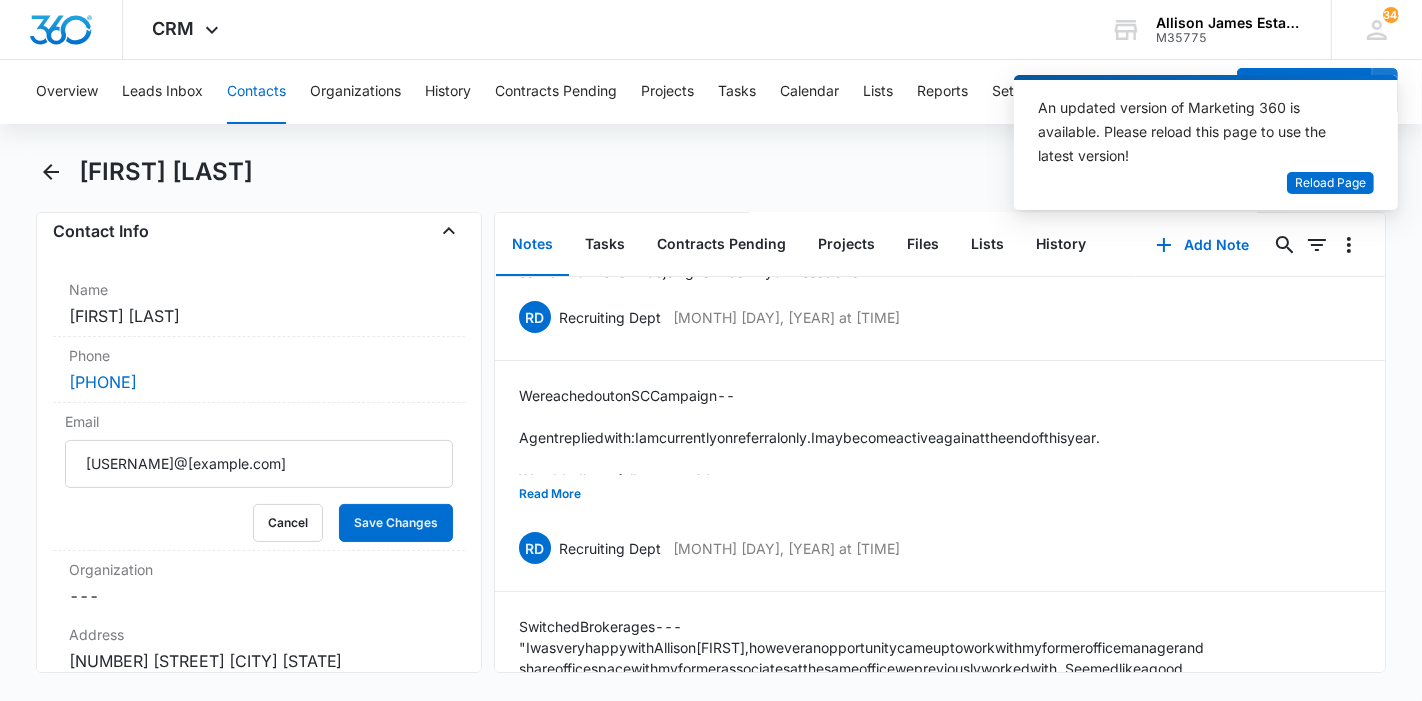 click on "Contacts" at bounding box center (256, 92) 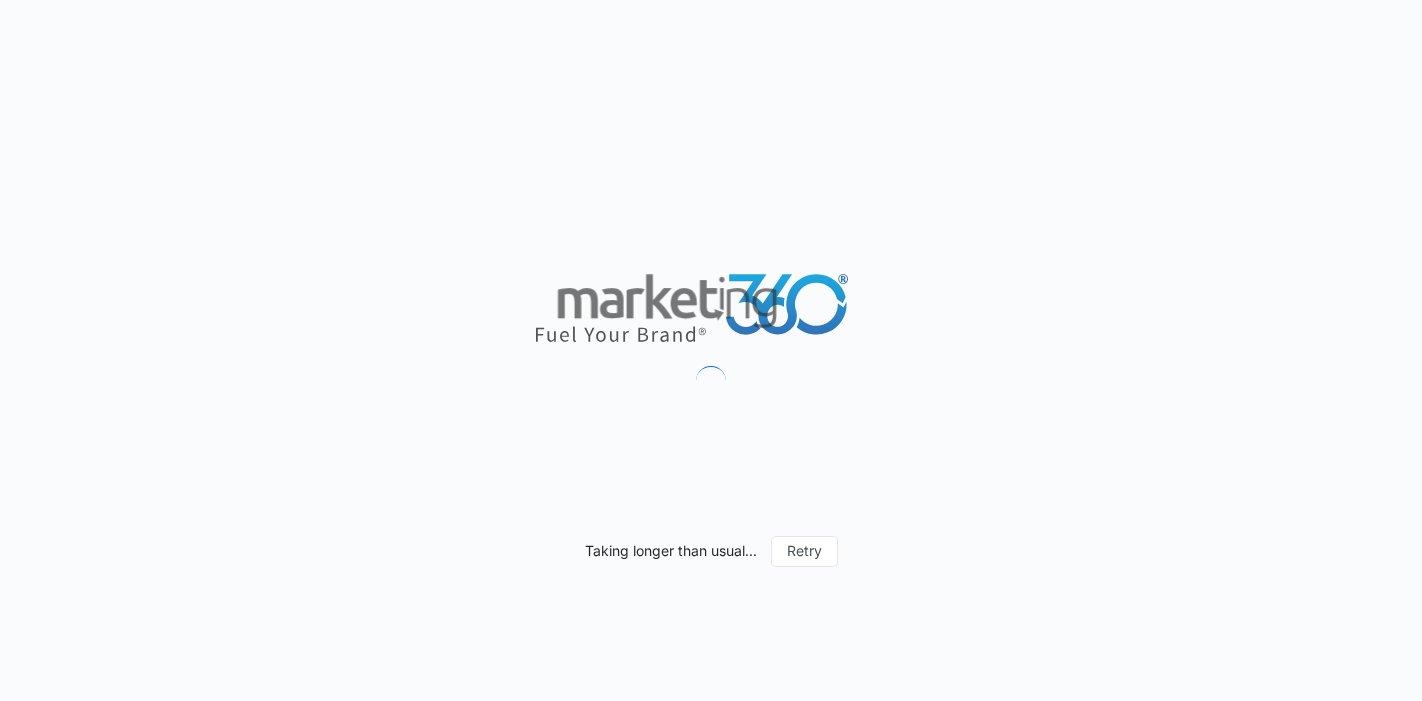 scroll, scrollTop: 0, scrollLeft: 0, axis: both 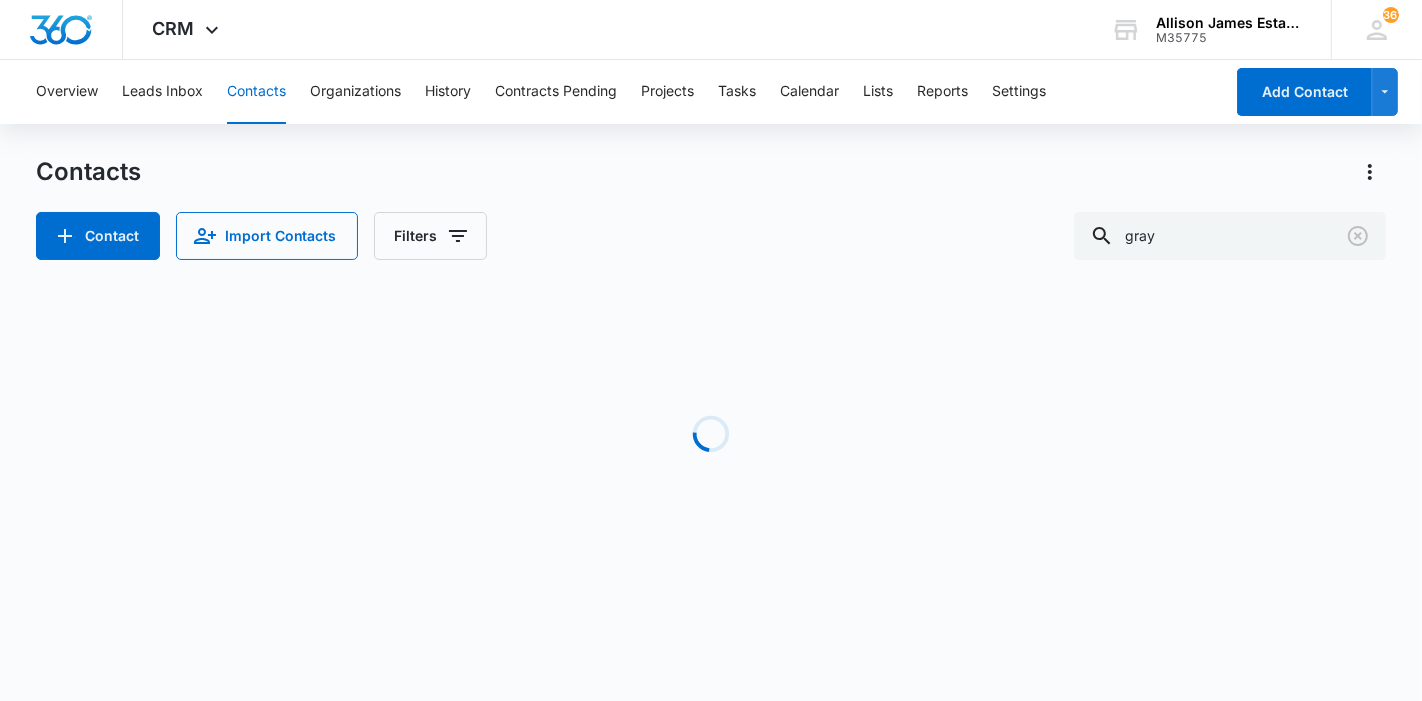 click on "Loading" at bounding box center [711, 434] 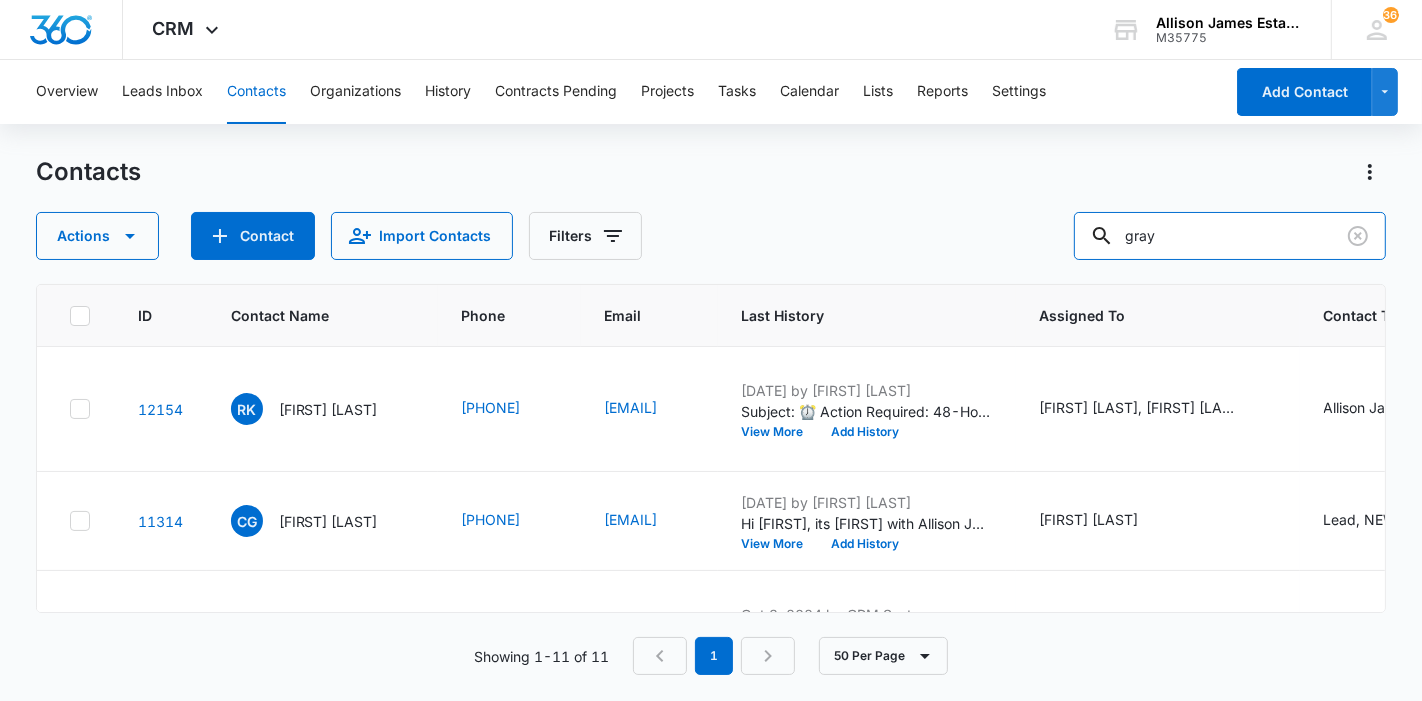 click on "gray" at bounding box center [1230, 236] 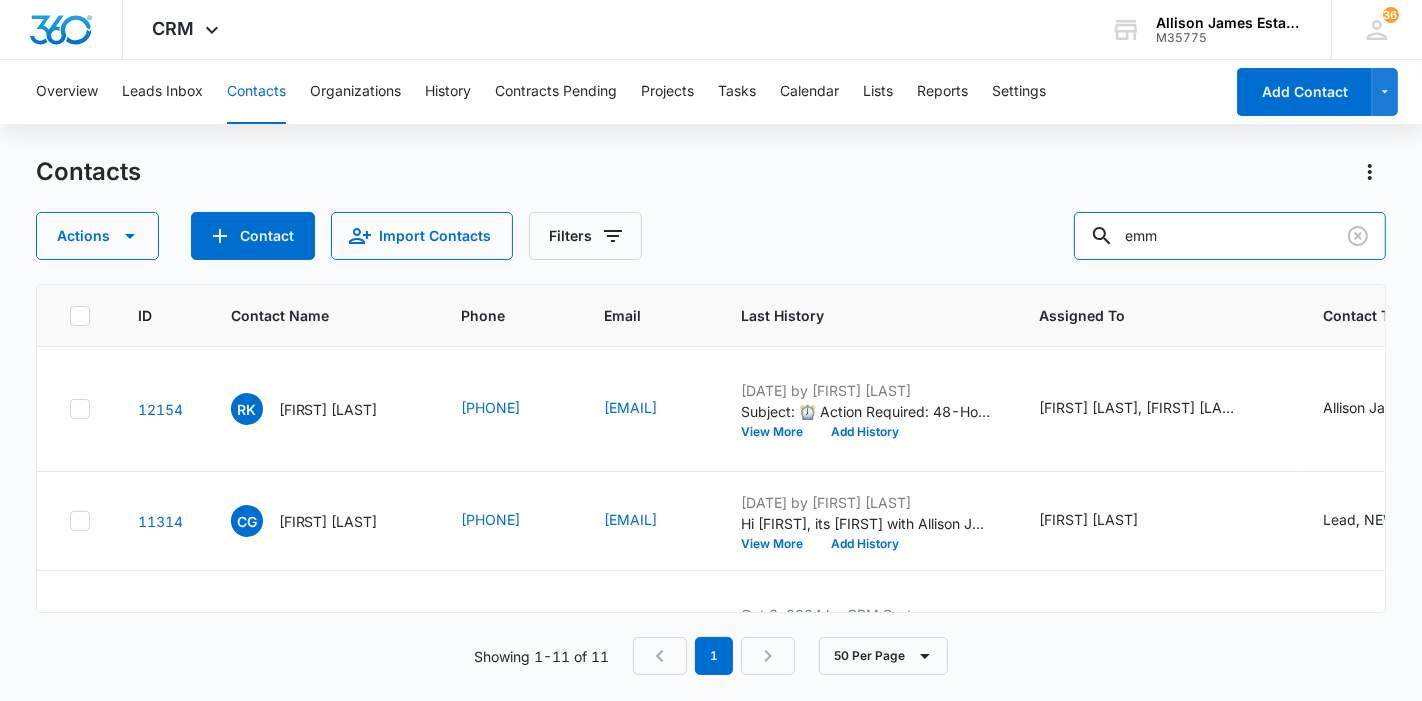 type on "emm" 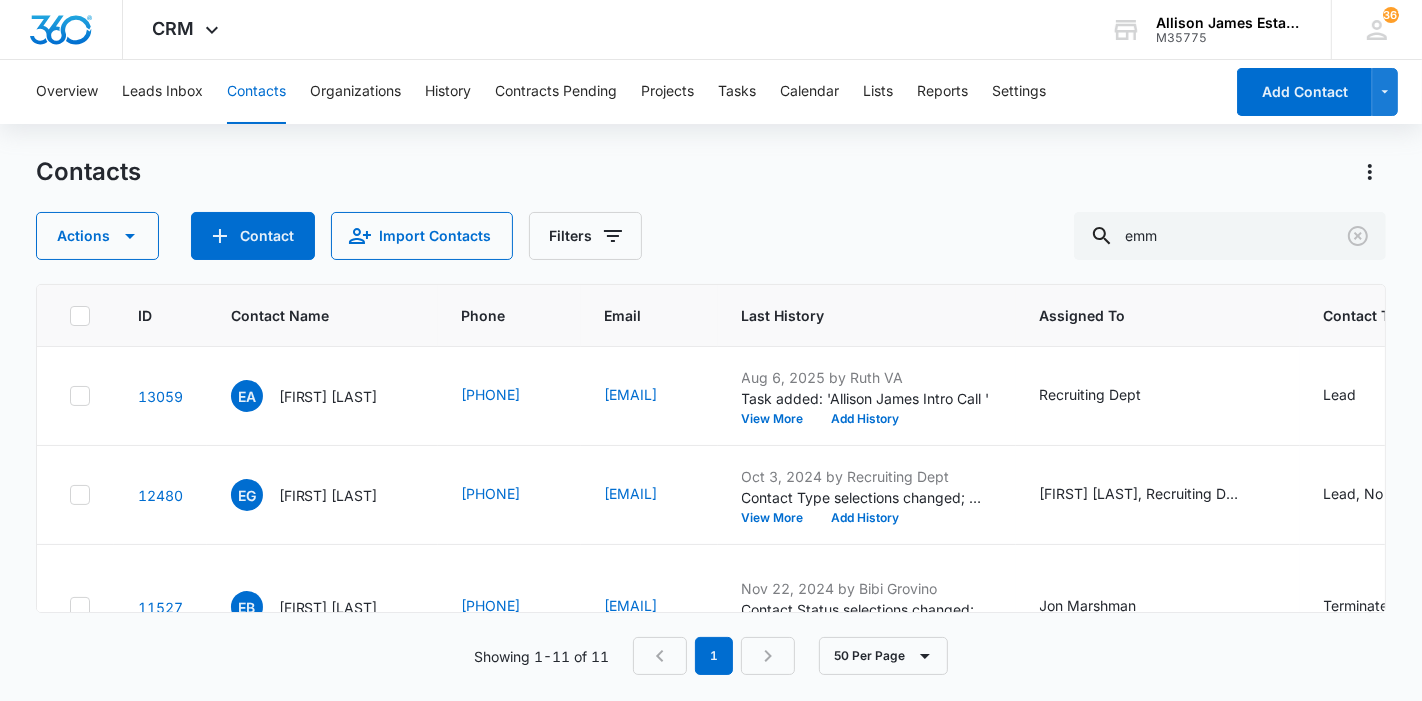 click on "Emmanuel Amaechi" at bounding box center [328, 396] 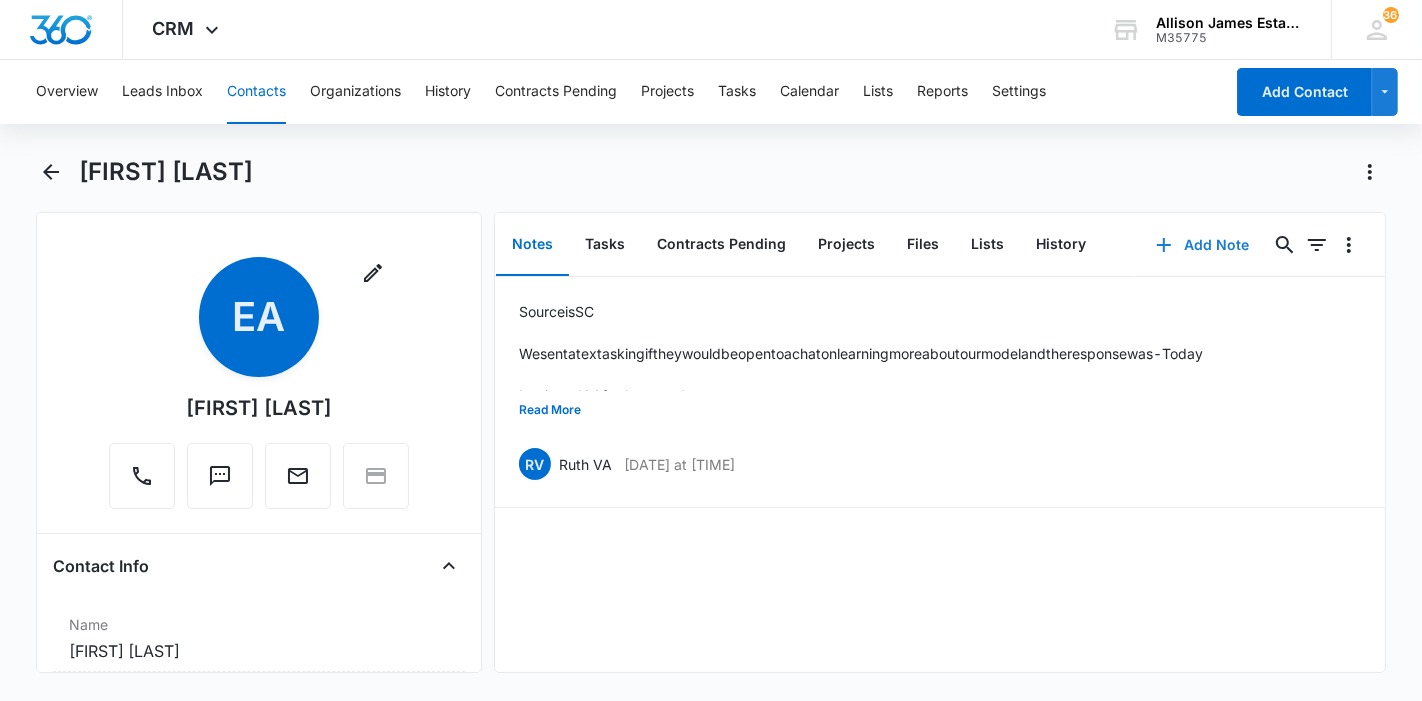 click 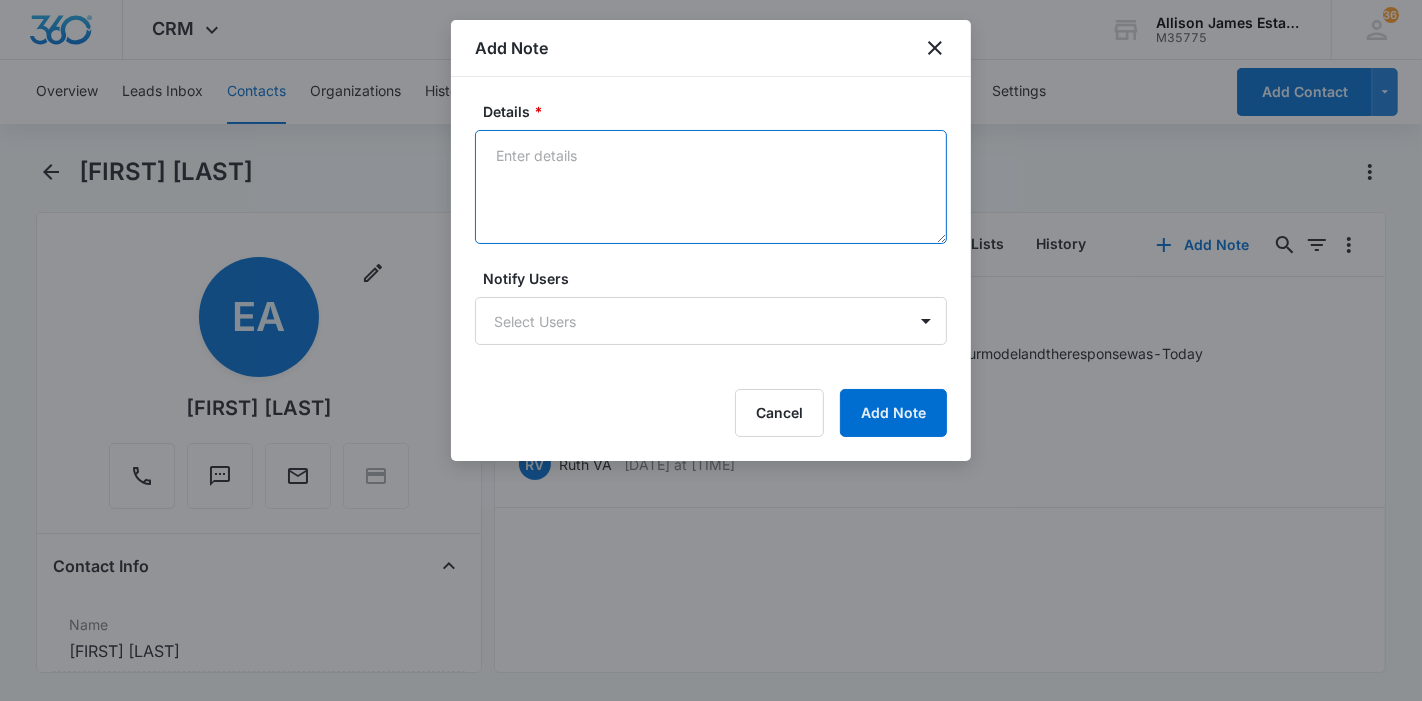 click on "Details *" at bounding box center (711, 187) 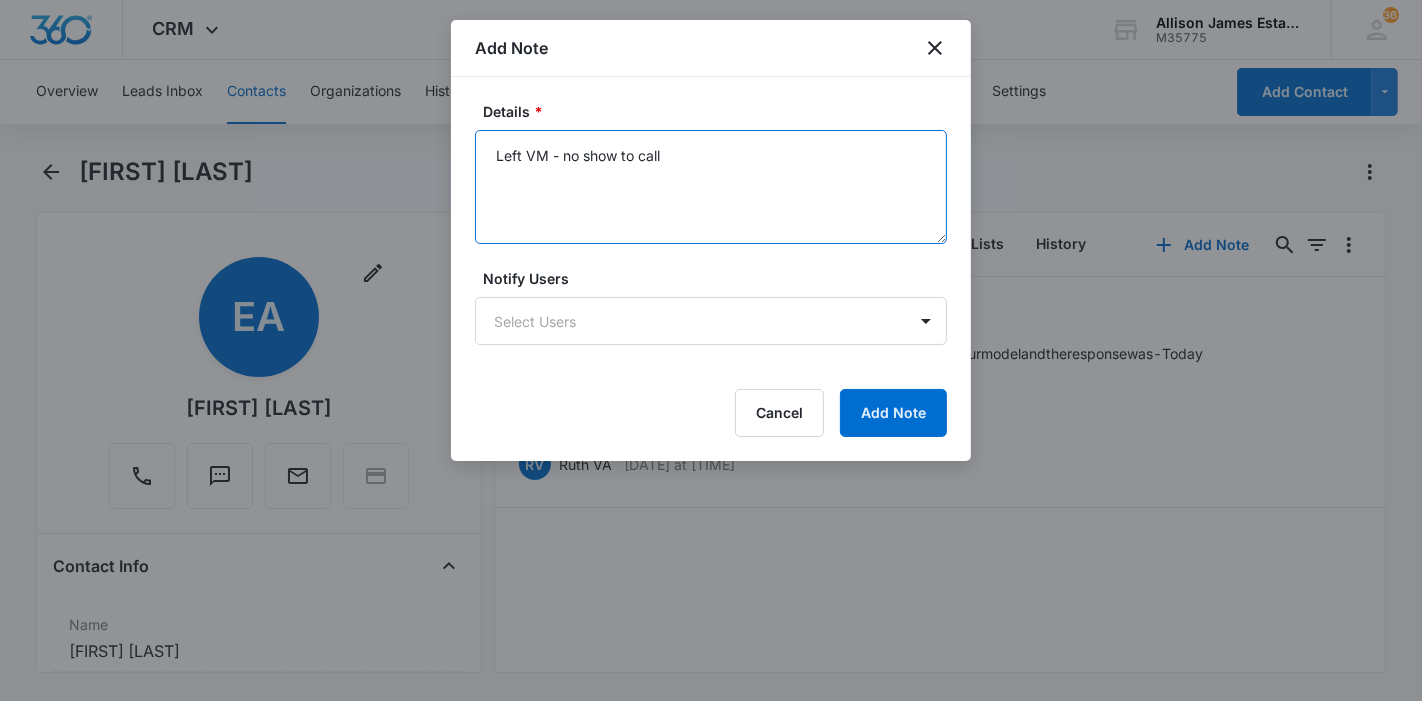 type on "Left VM - no show to call" 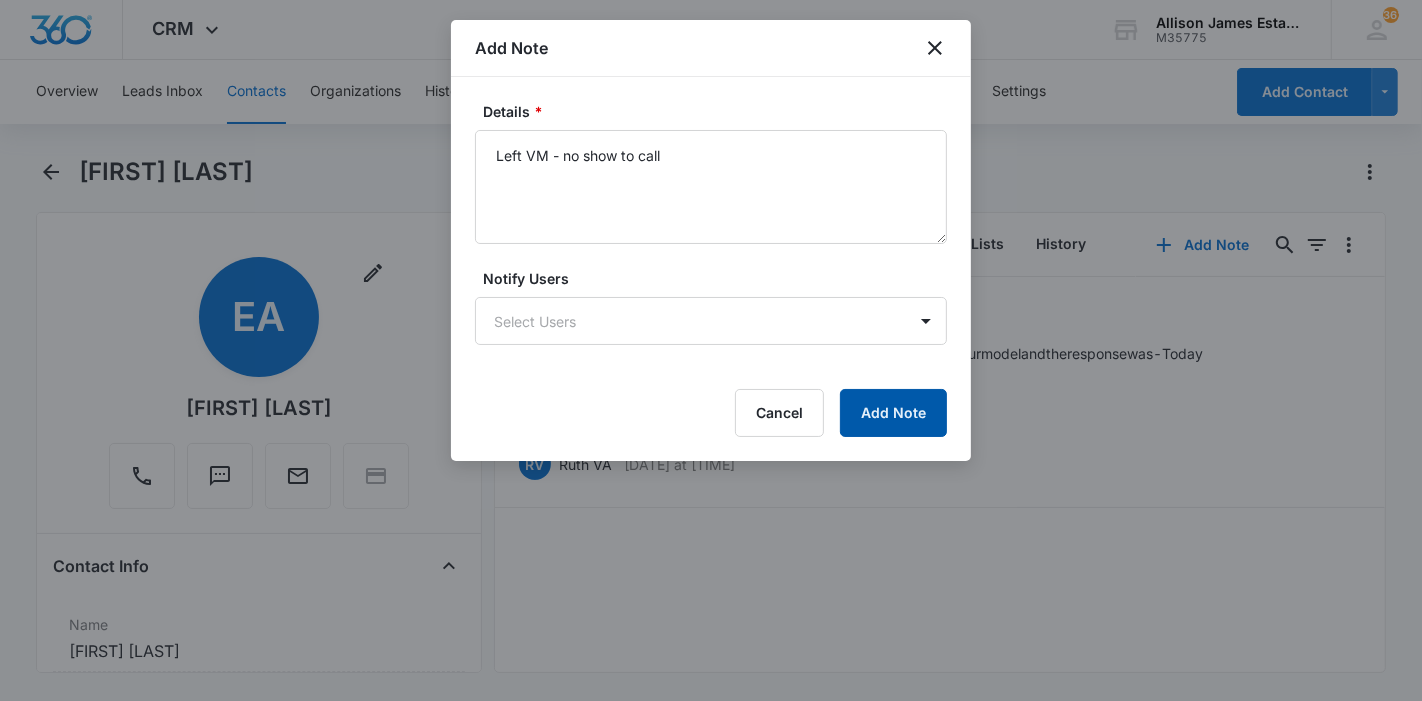 click on "Add Note" at bounding box center (893, 413) 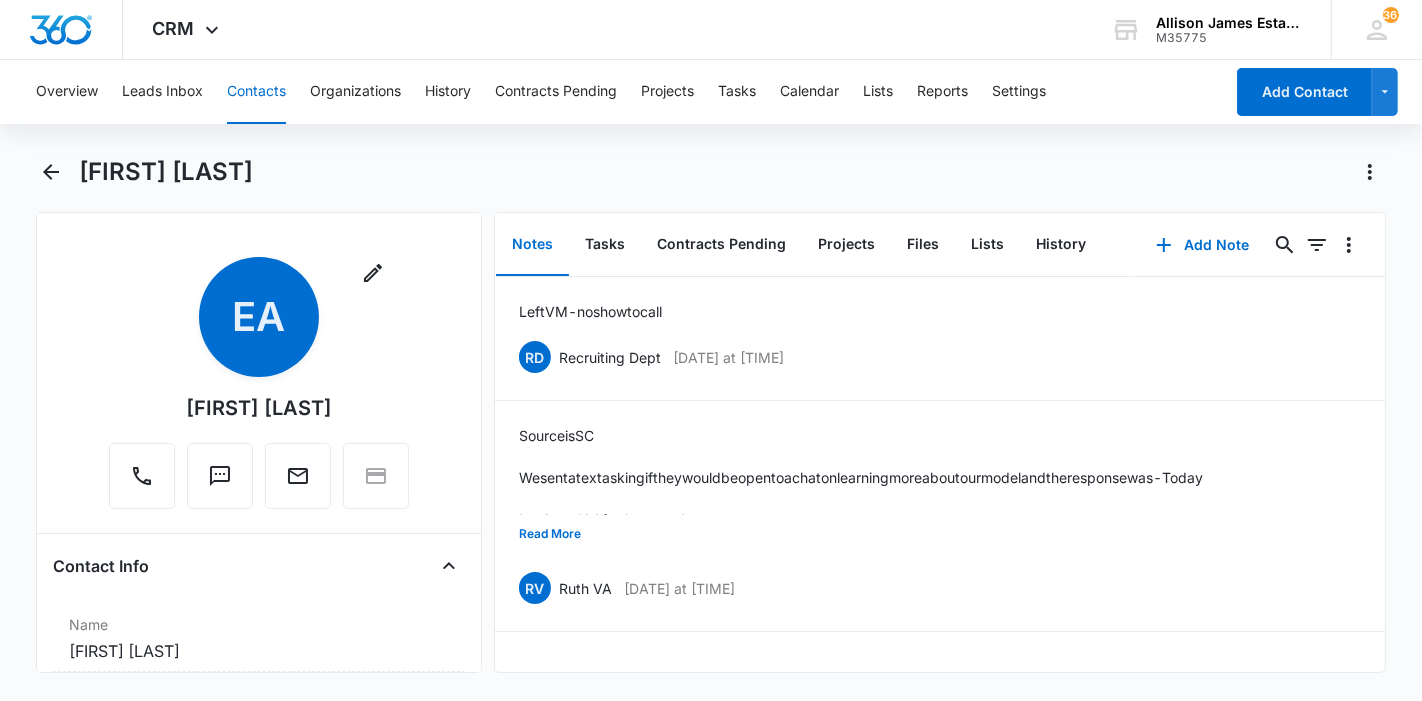 click on "Contacts" at bounding box center (256, 92) 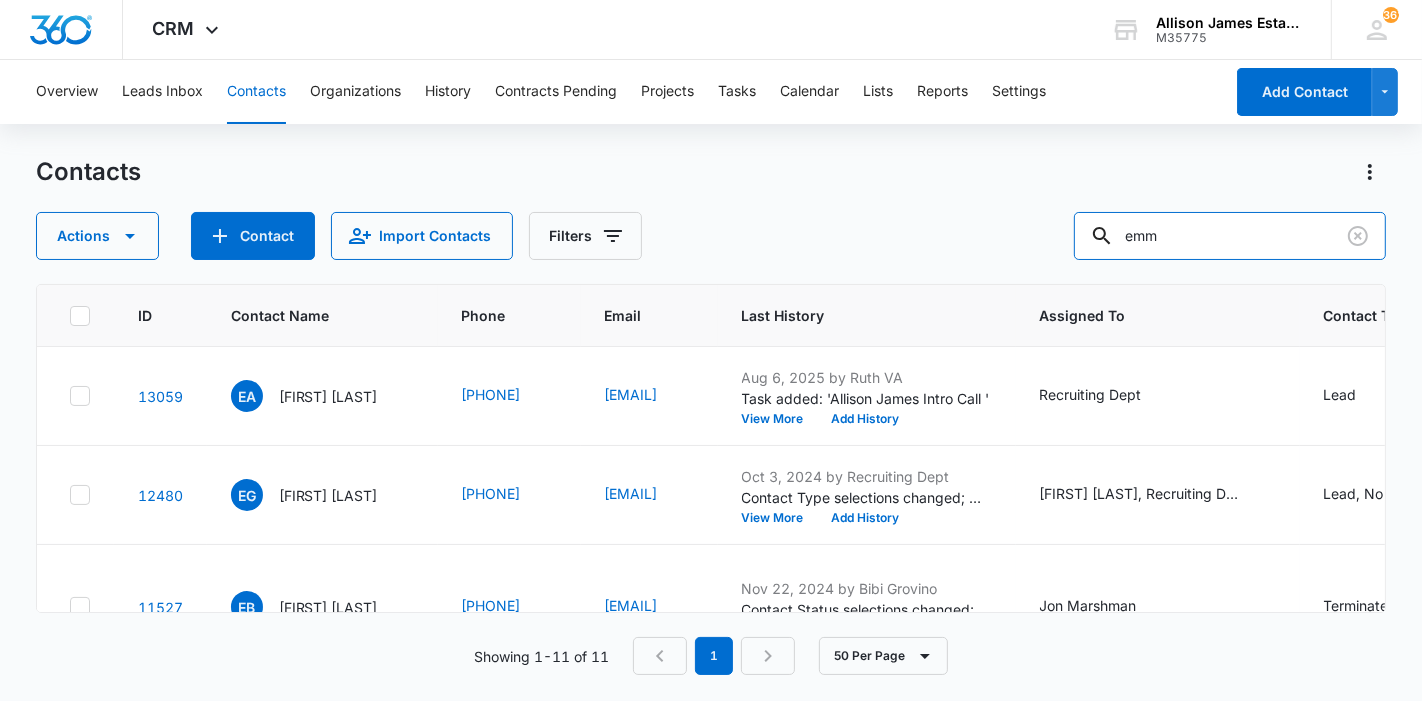 click on "emm" at bounding box center [1230, 236] 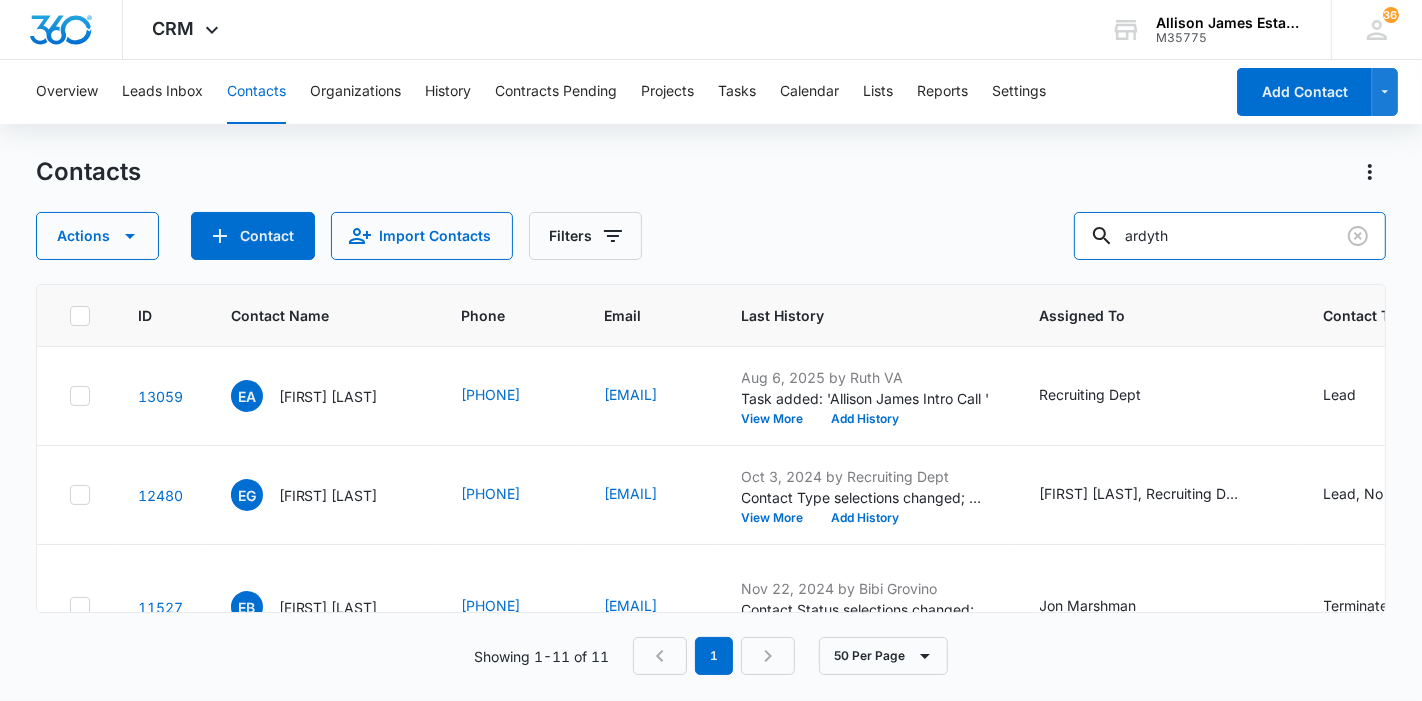 type on "[FIRST]" 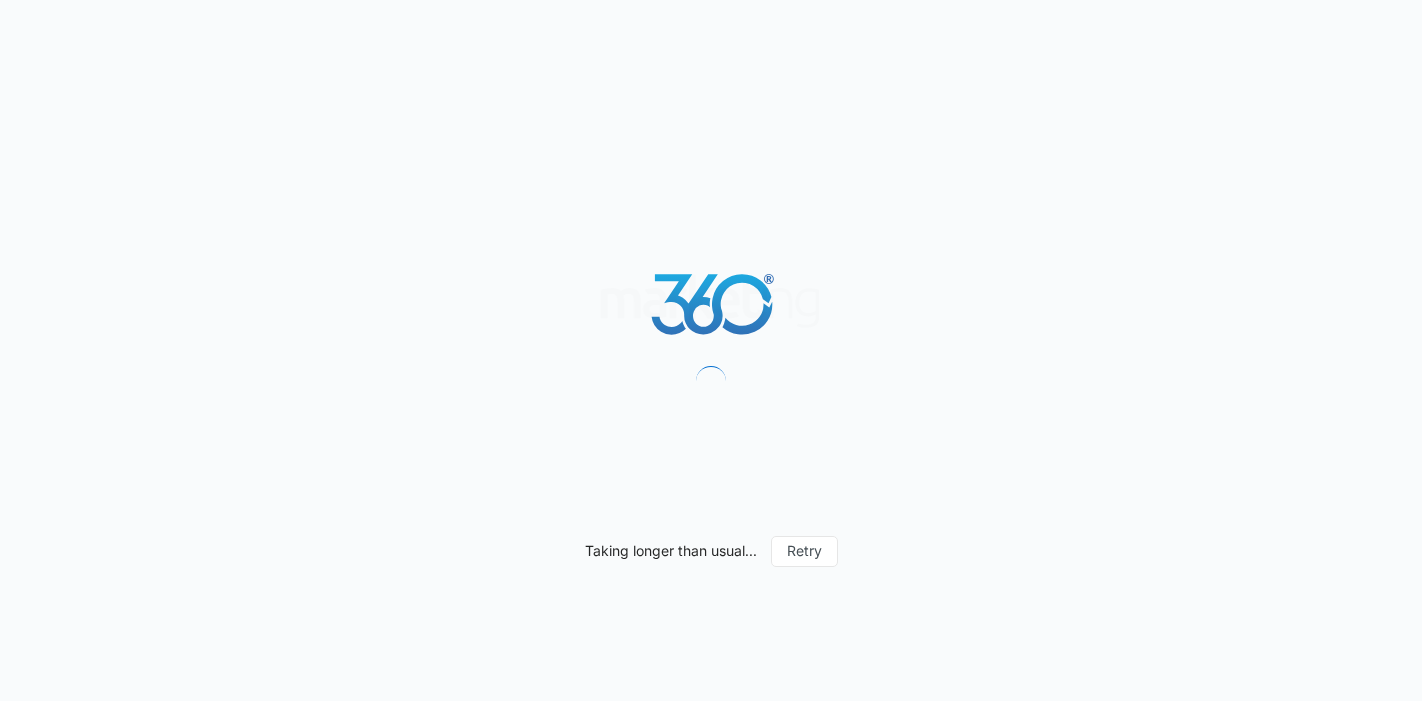 scroll, scrollTop: 0, scrollLeft: 0, axis: both 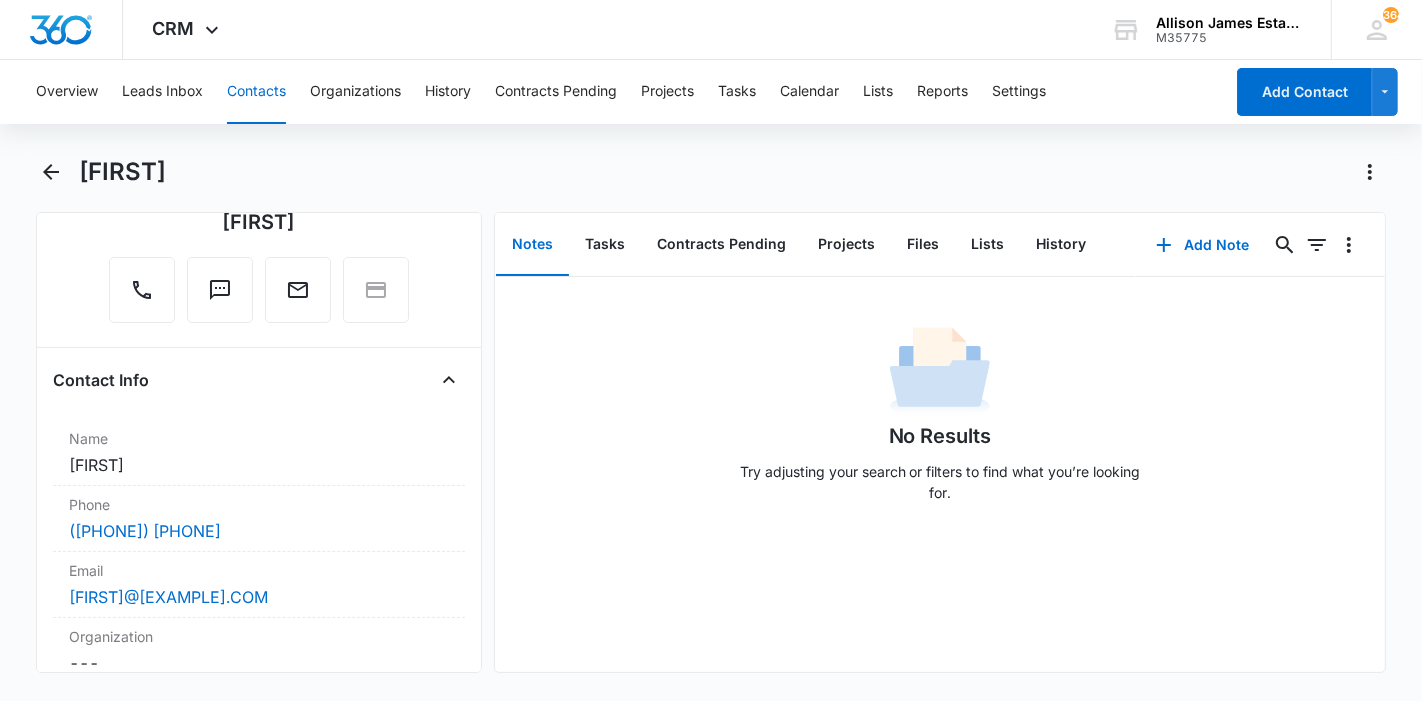 click on "Name Cancel Save Changes [LAST]" at bounding box center [259, 453] 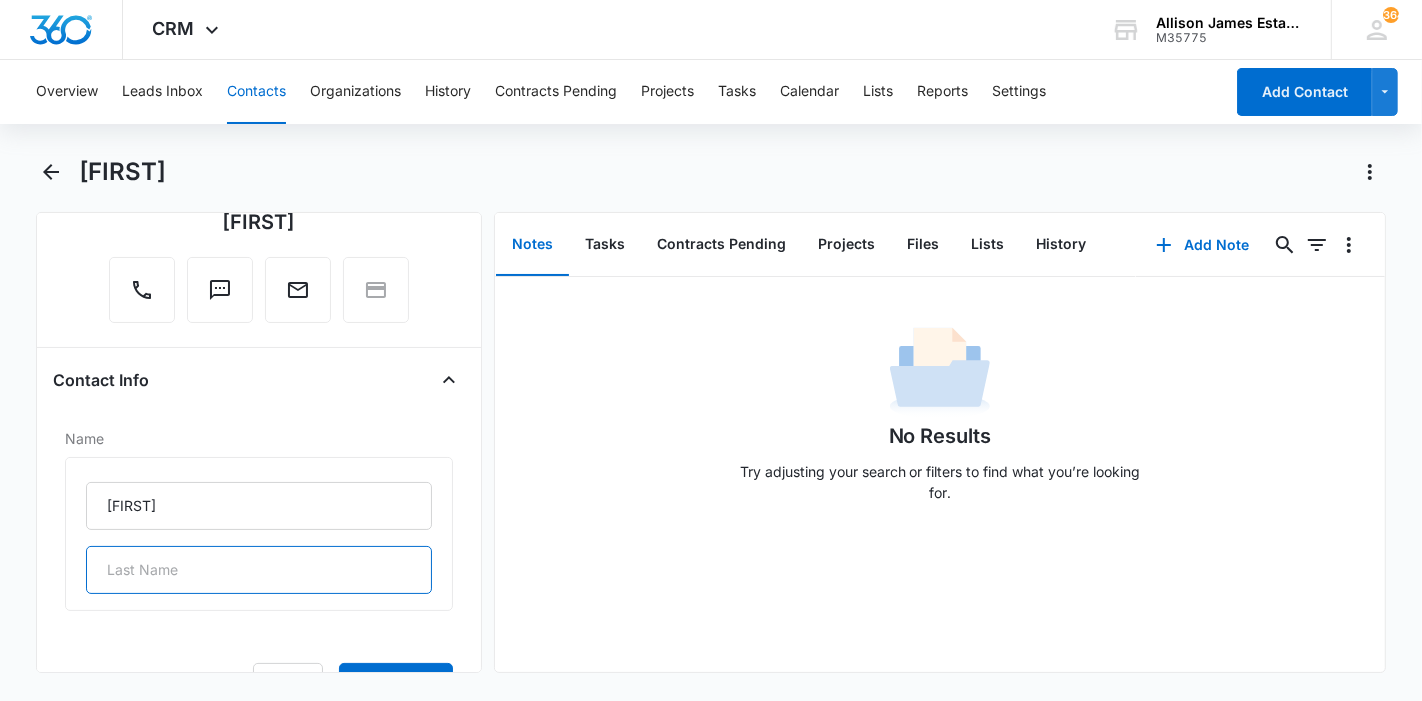 click at bounding box center [259, 570] 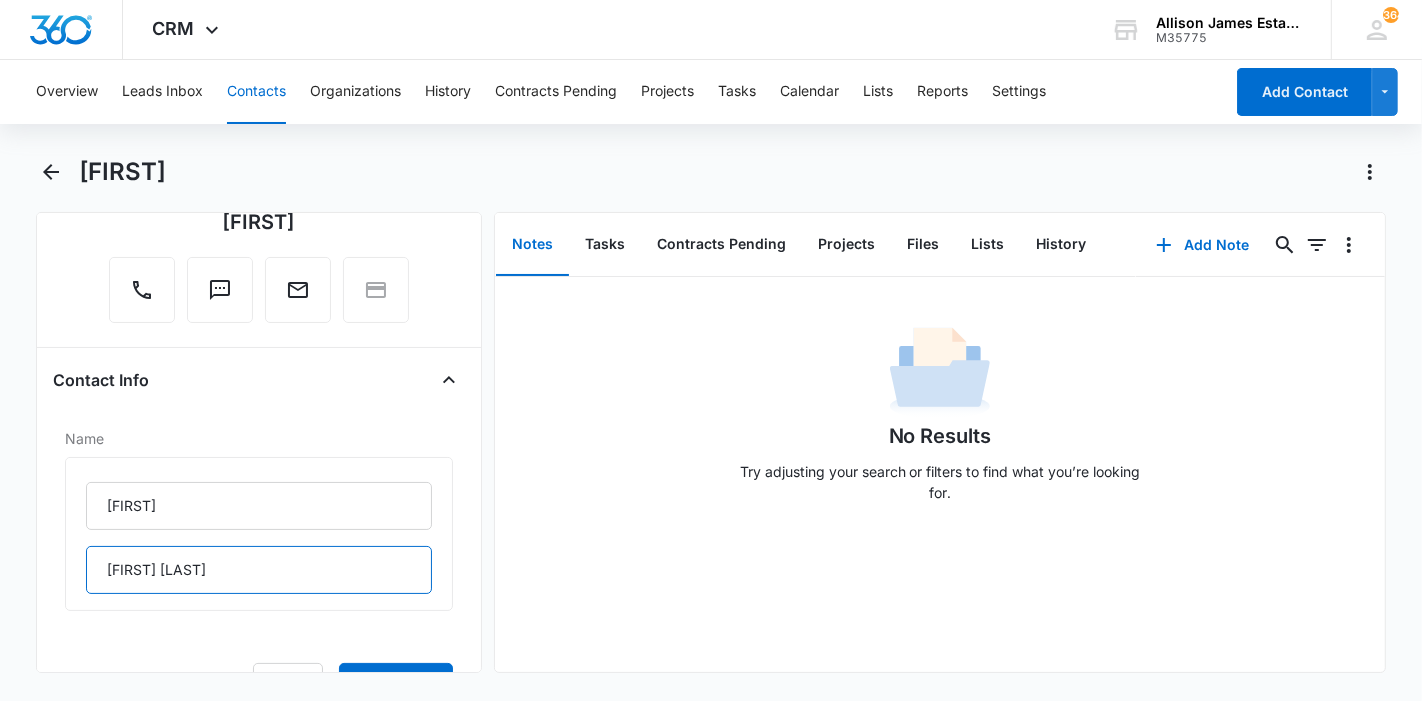 click on "[FIRST] [LAST]" at bounding box center [259, 570] 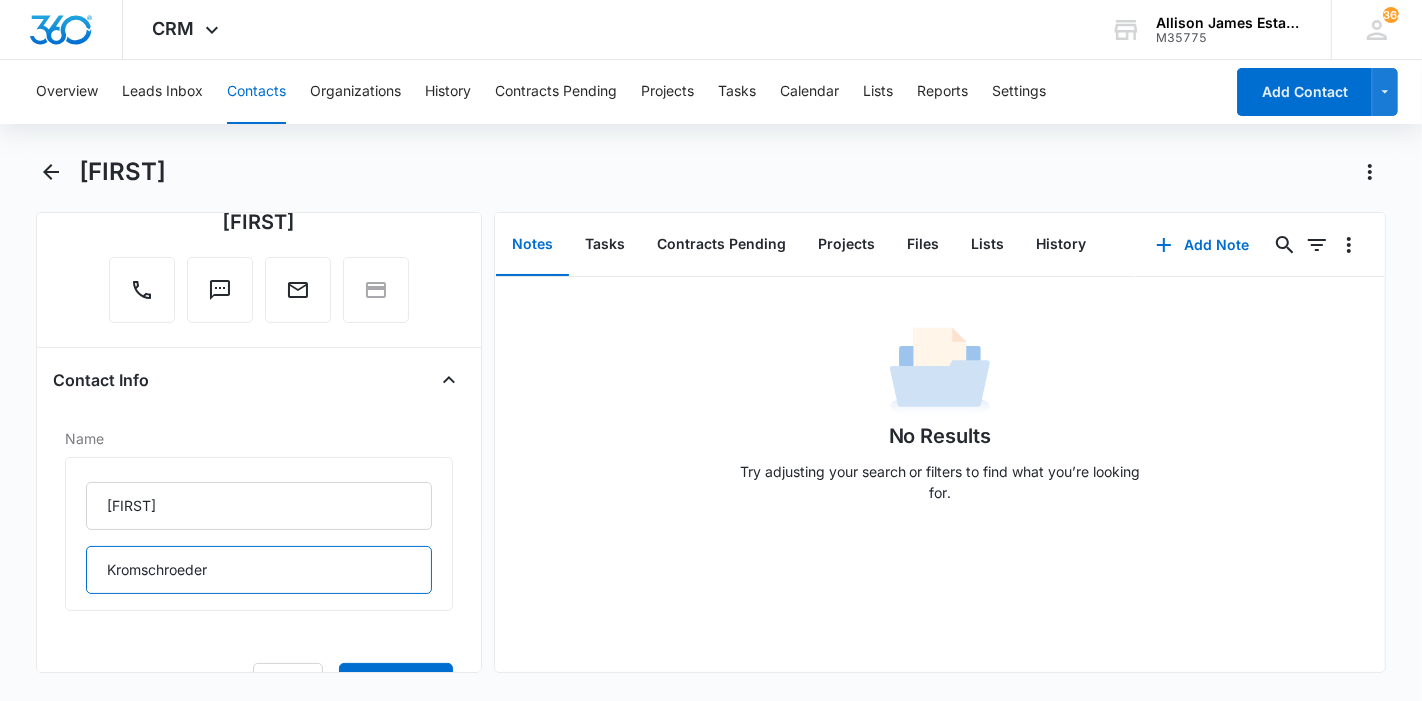 type on "Kromschroeder" 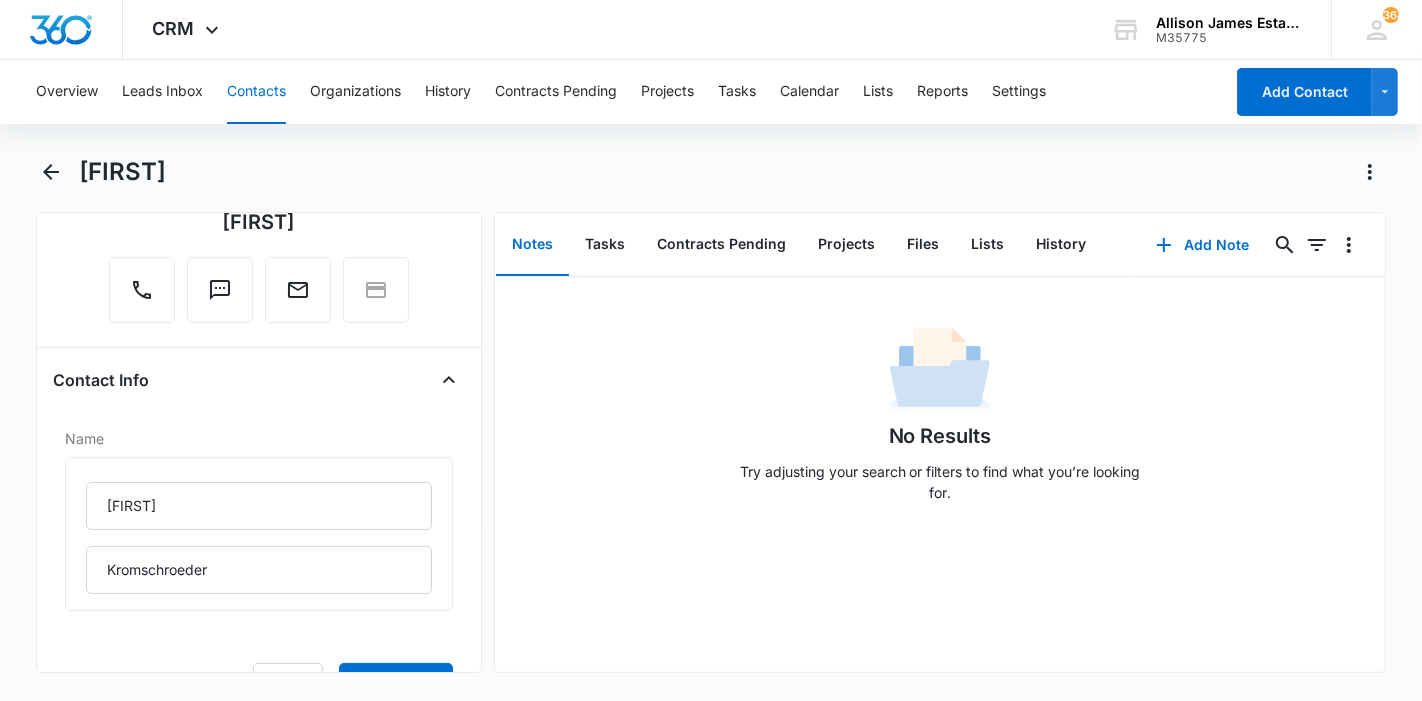 click on "Name [FIRST] [LAST] Cancel Save Changes" at bounding box center [259, 565] 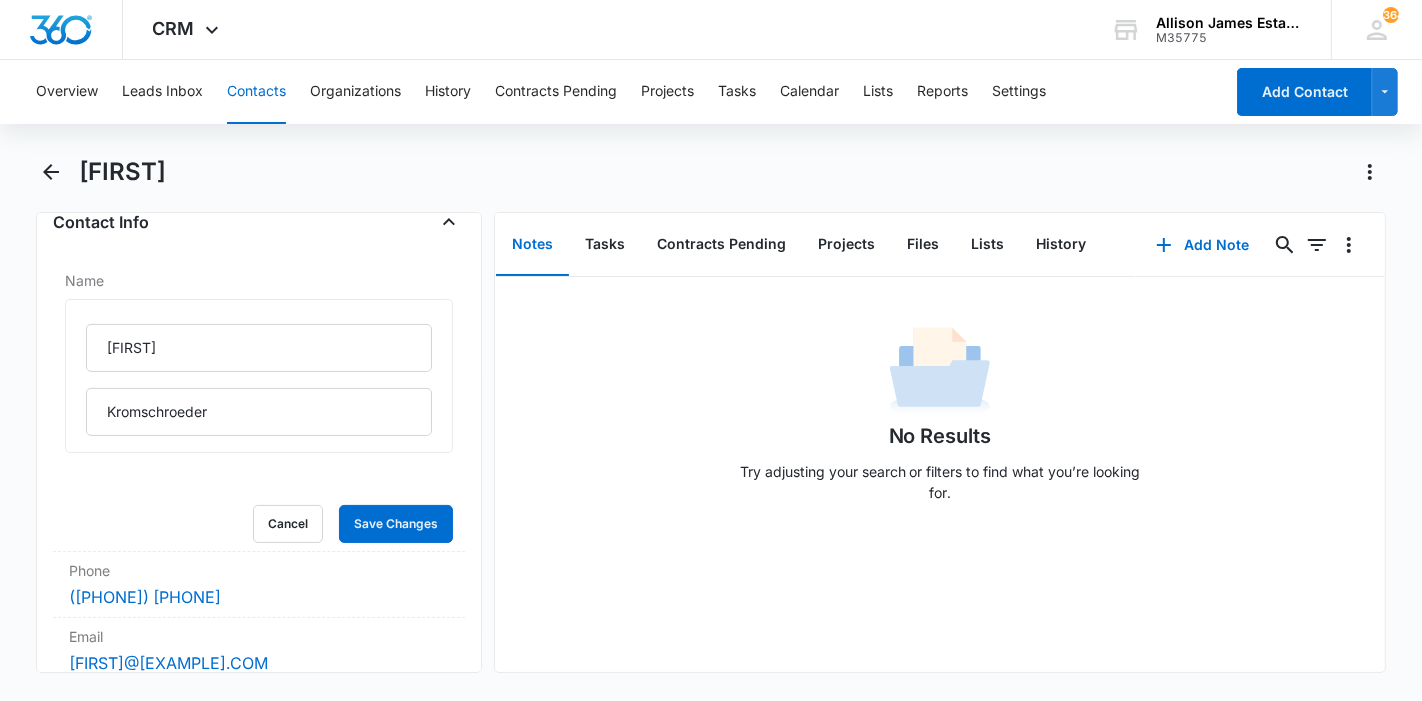 scroll, scrollTop: 346, scrollLeft: 0, axis: vertical 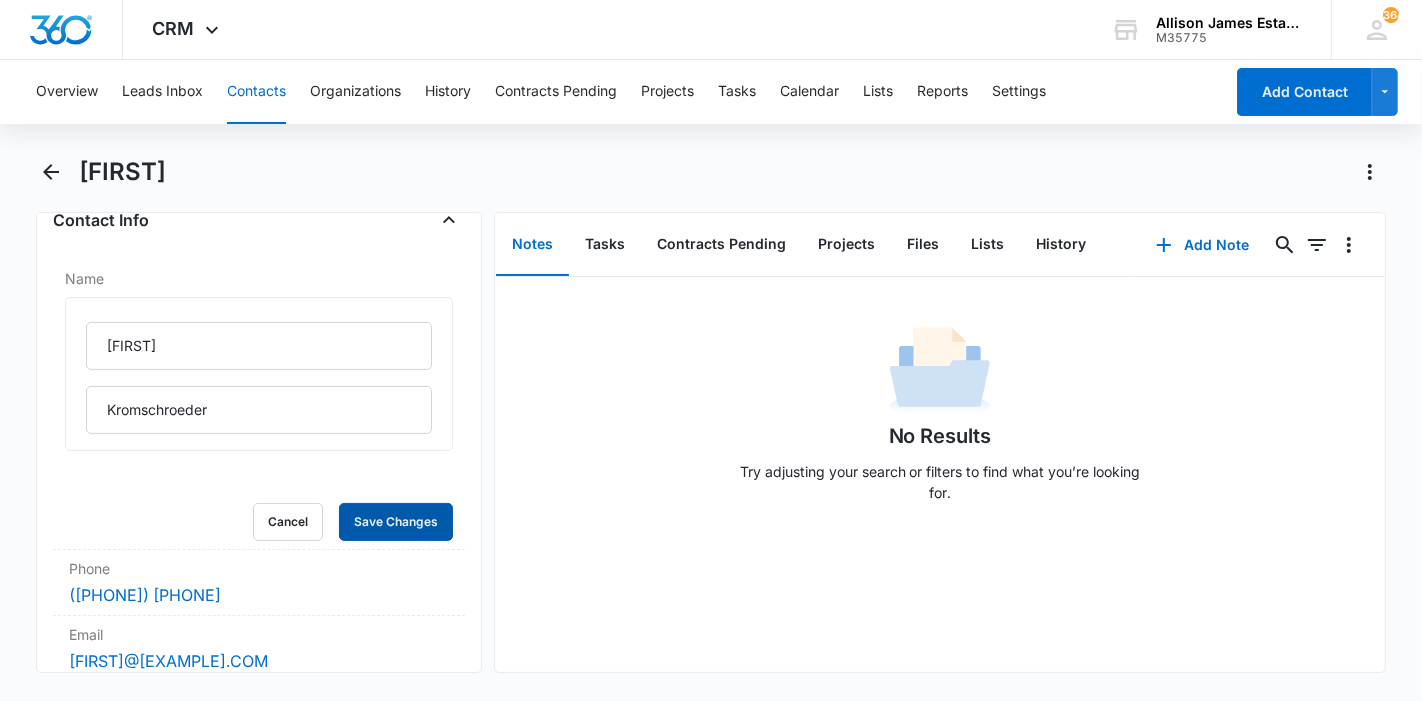 click on "Save Changes" at bounding box center [396, 522] 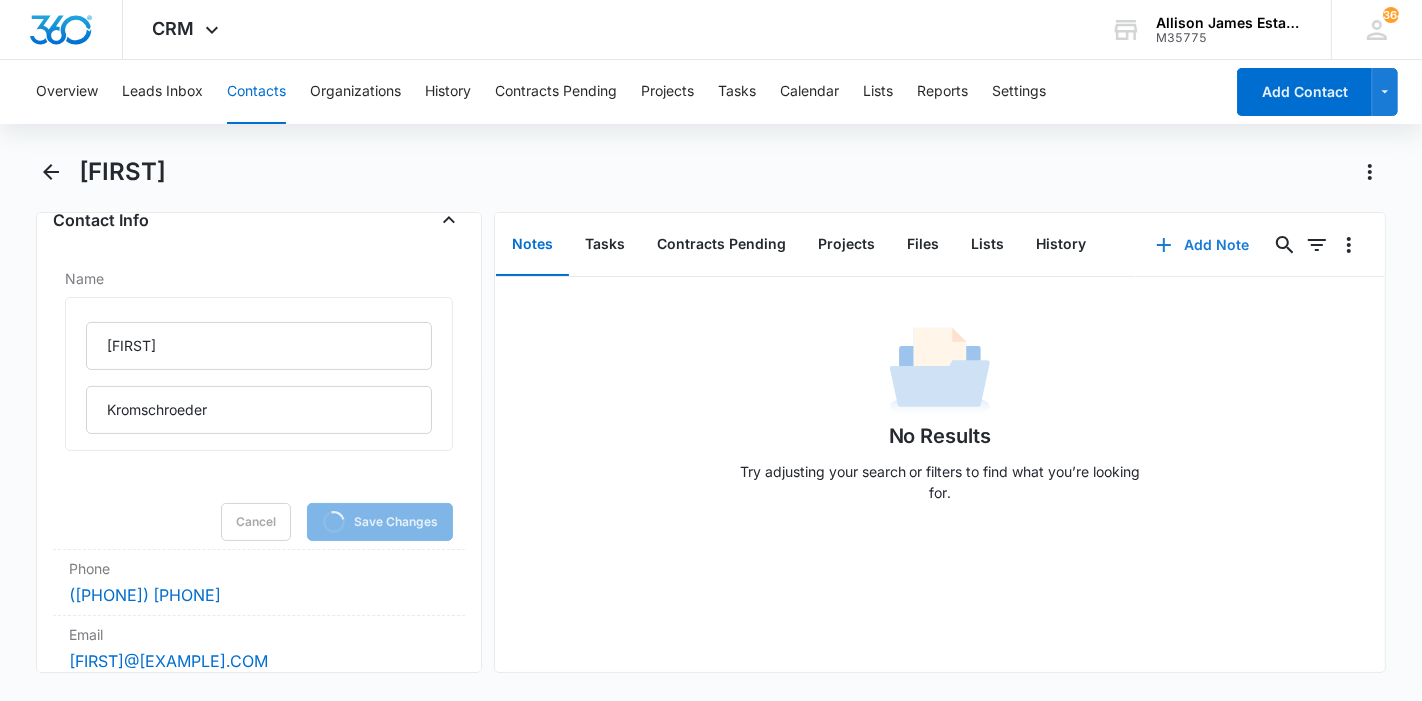 click 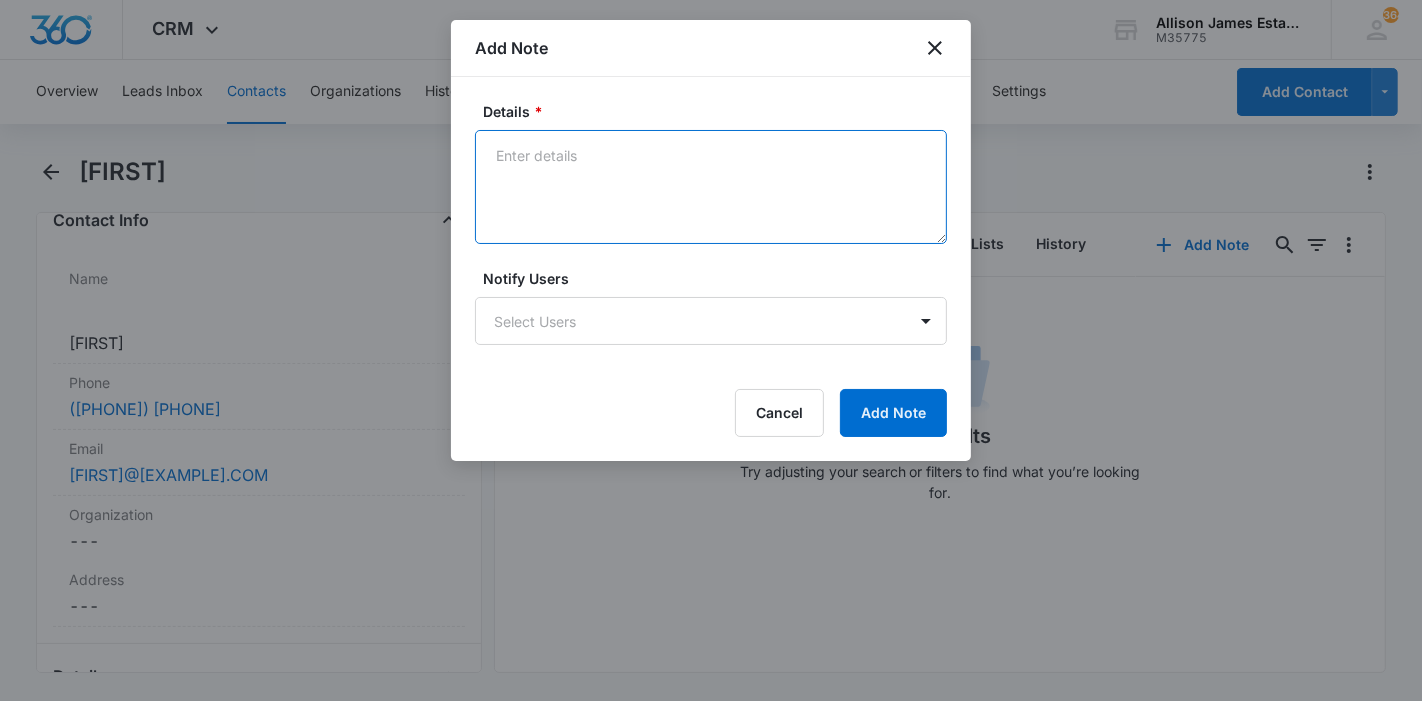 click on "Details *" at bounding box center [711, 187] 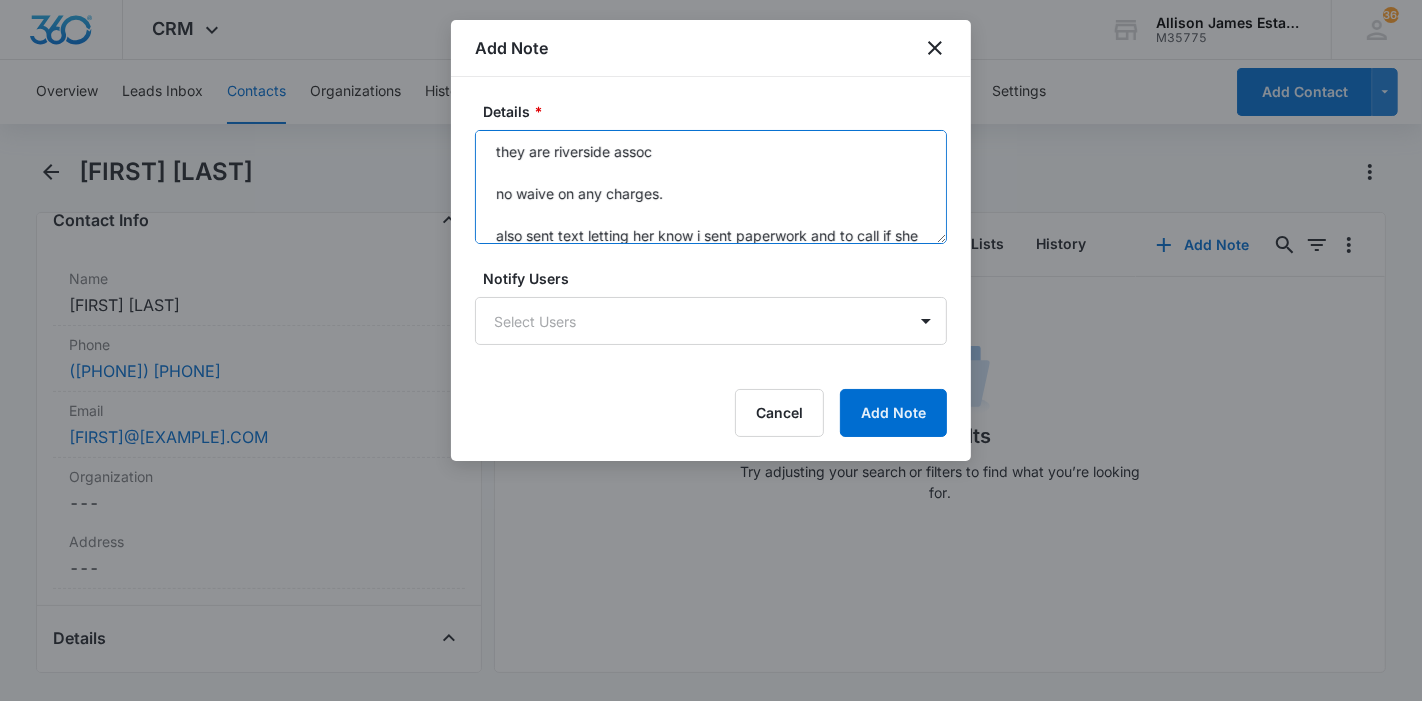 scroll, scrollTop: 110, scrollLeft: 0, axis: vertical 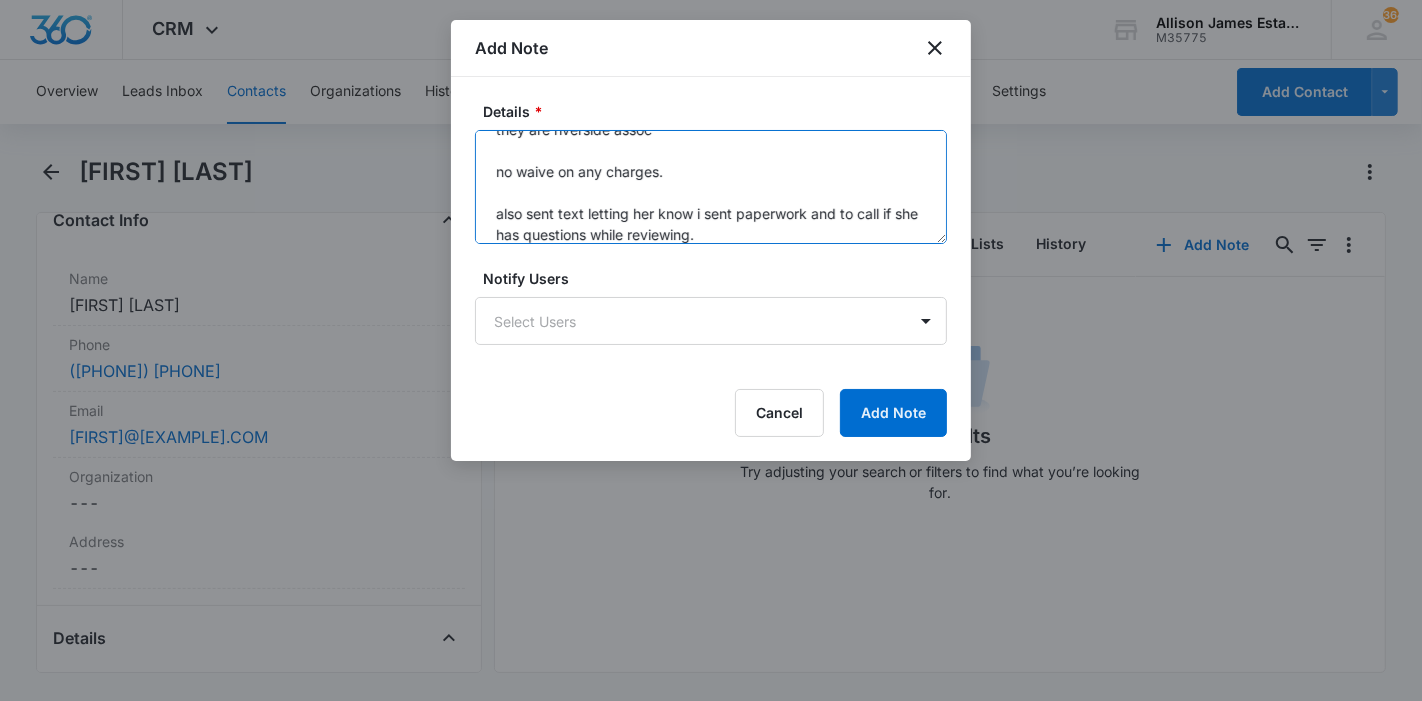 type on "[FIRST] sent me a text - she said she spoke with agent and they are ready to join - i called agent - they didnt answer  - i left VM and sent CA-04 contract
they are riverside assoc
no waive on any charges.
also sent text letting her know i sent paperwork and to call if she has questions while reviewing." 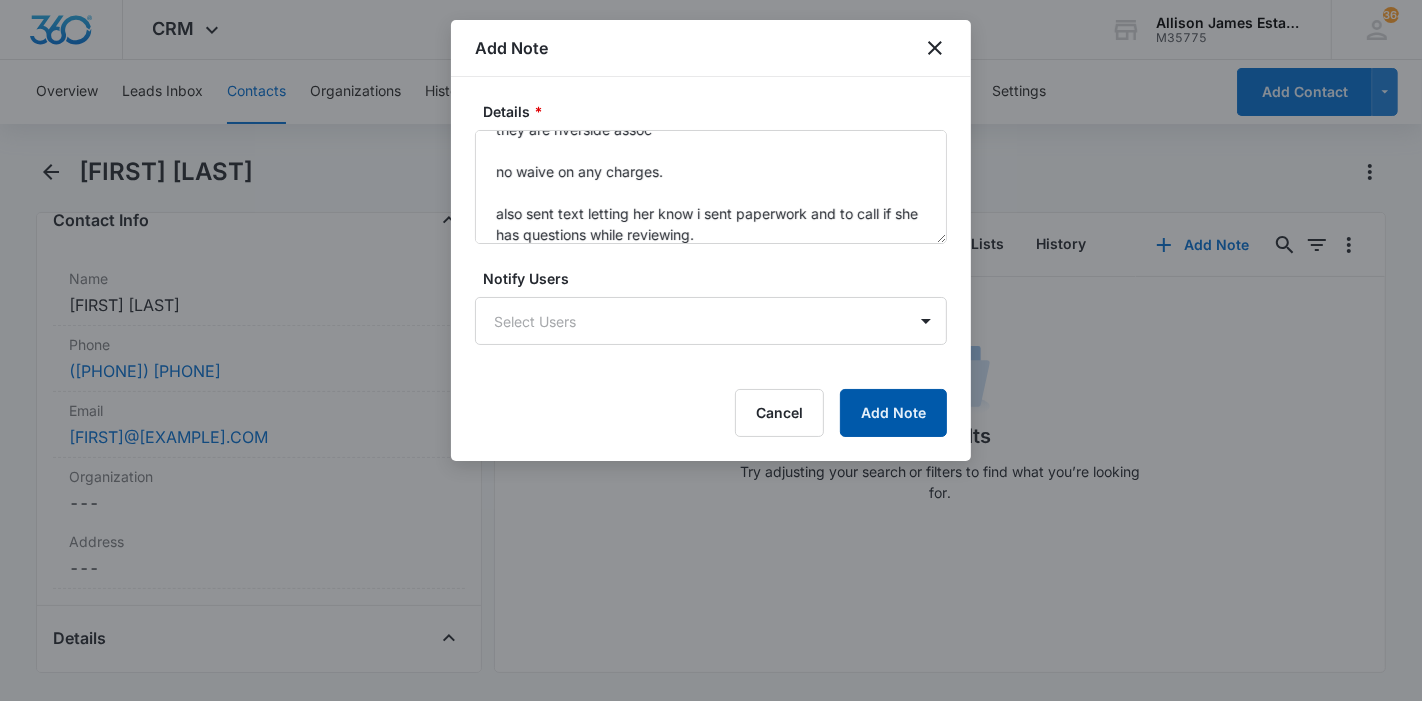 click on "Add Note" at bounding box center (893, 413) 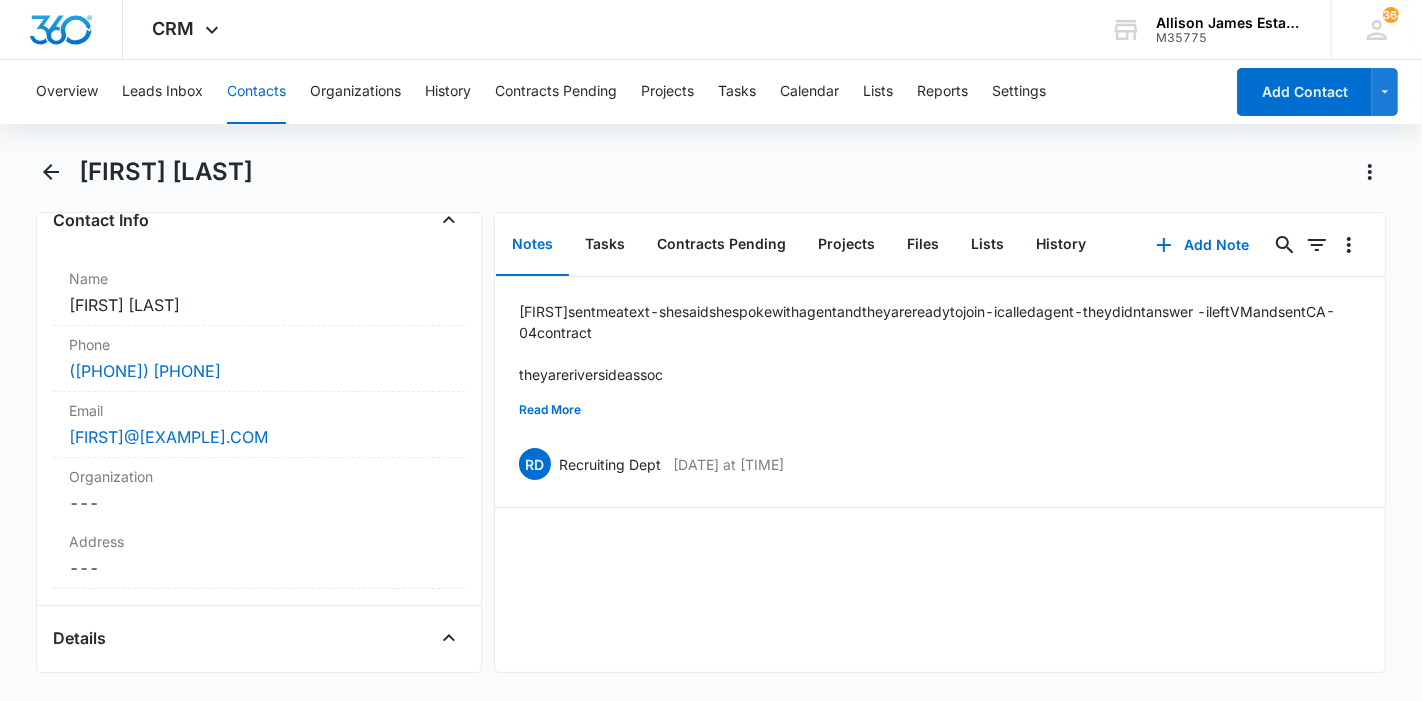 click on "Contacts" at bounding box center [256, 92] 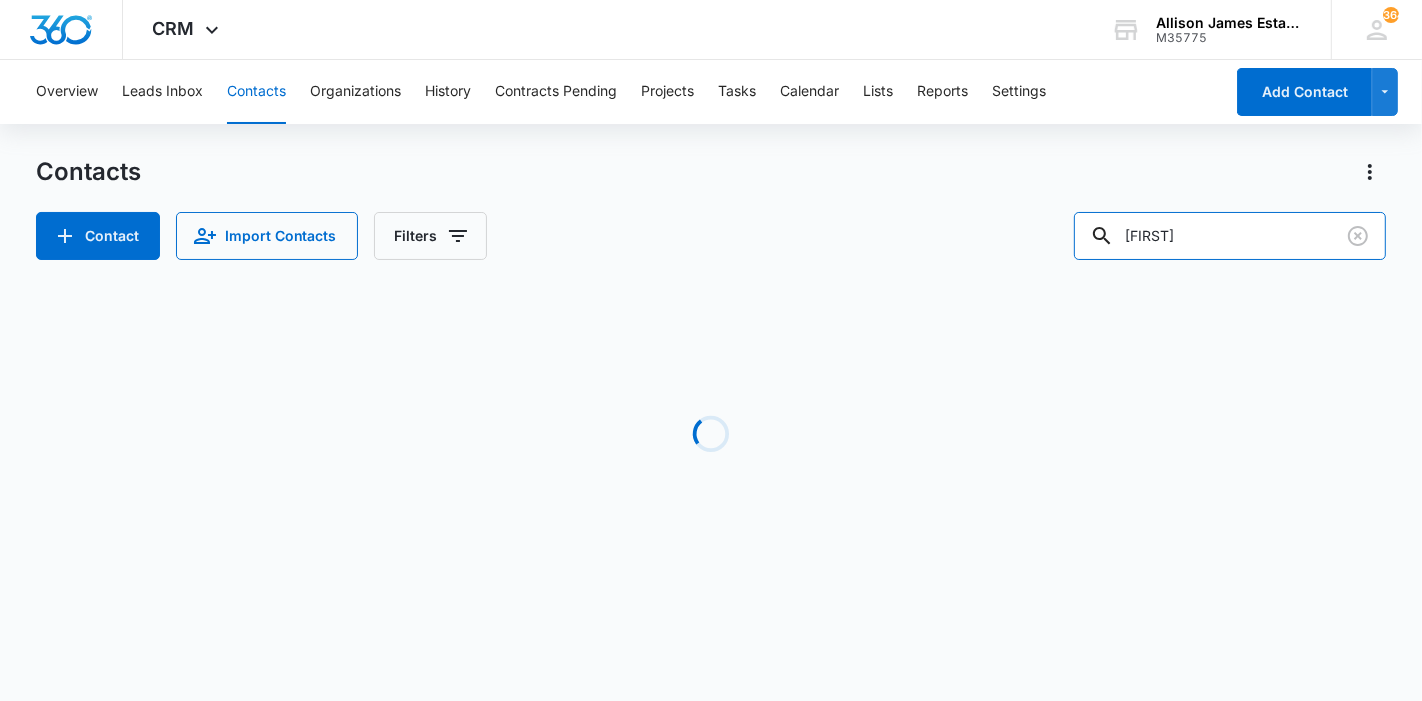 click on "[FIRST]" at bounding box center [1230, 236] 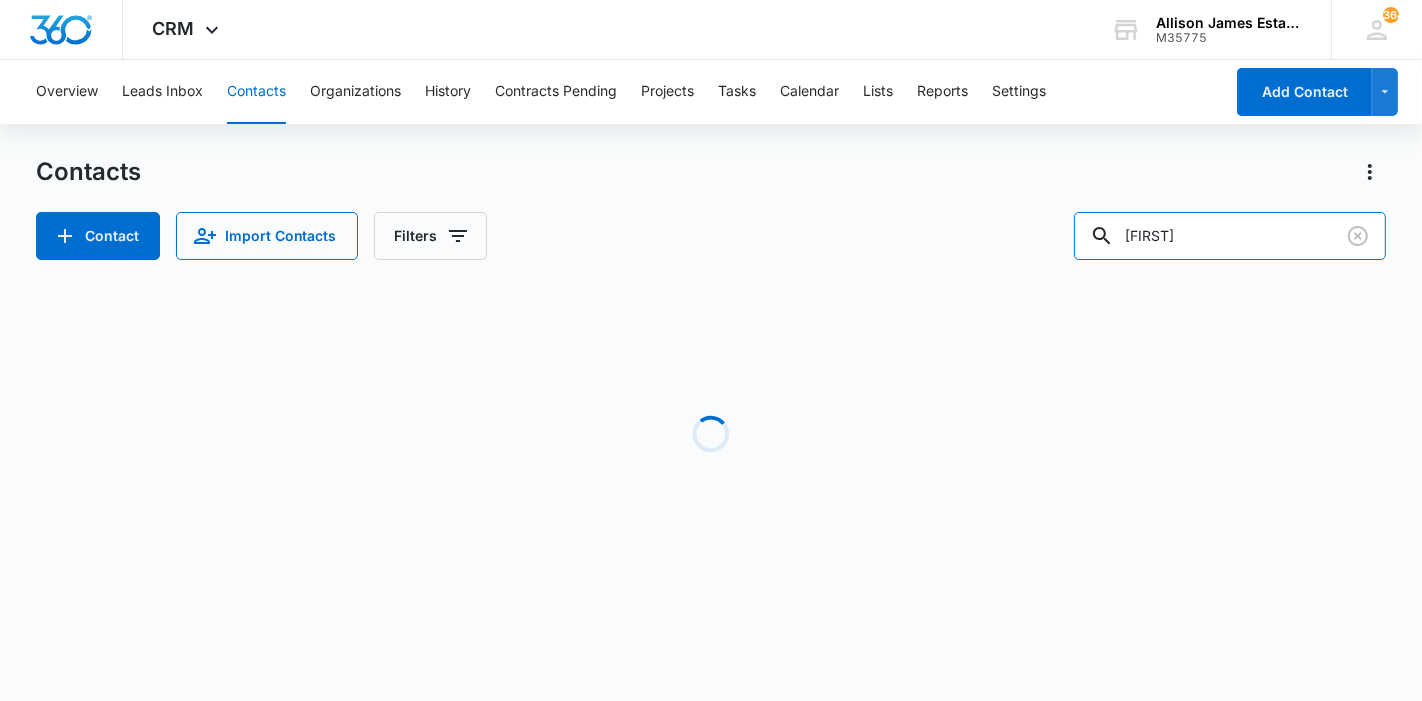 click on "[FIRST]" at bounding box center (1230, 236) 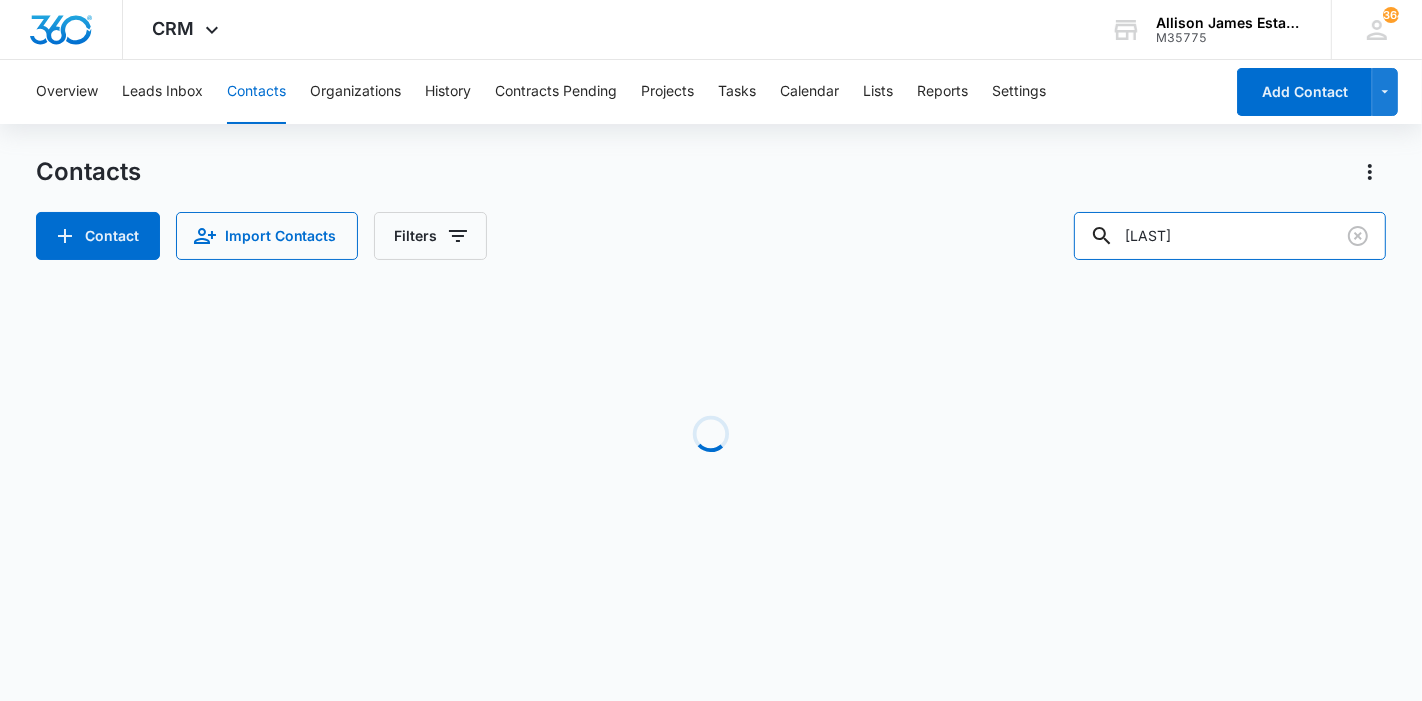 type on "[LAST]" 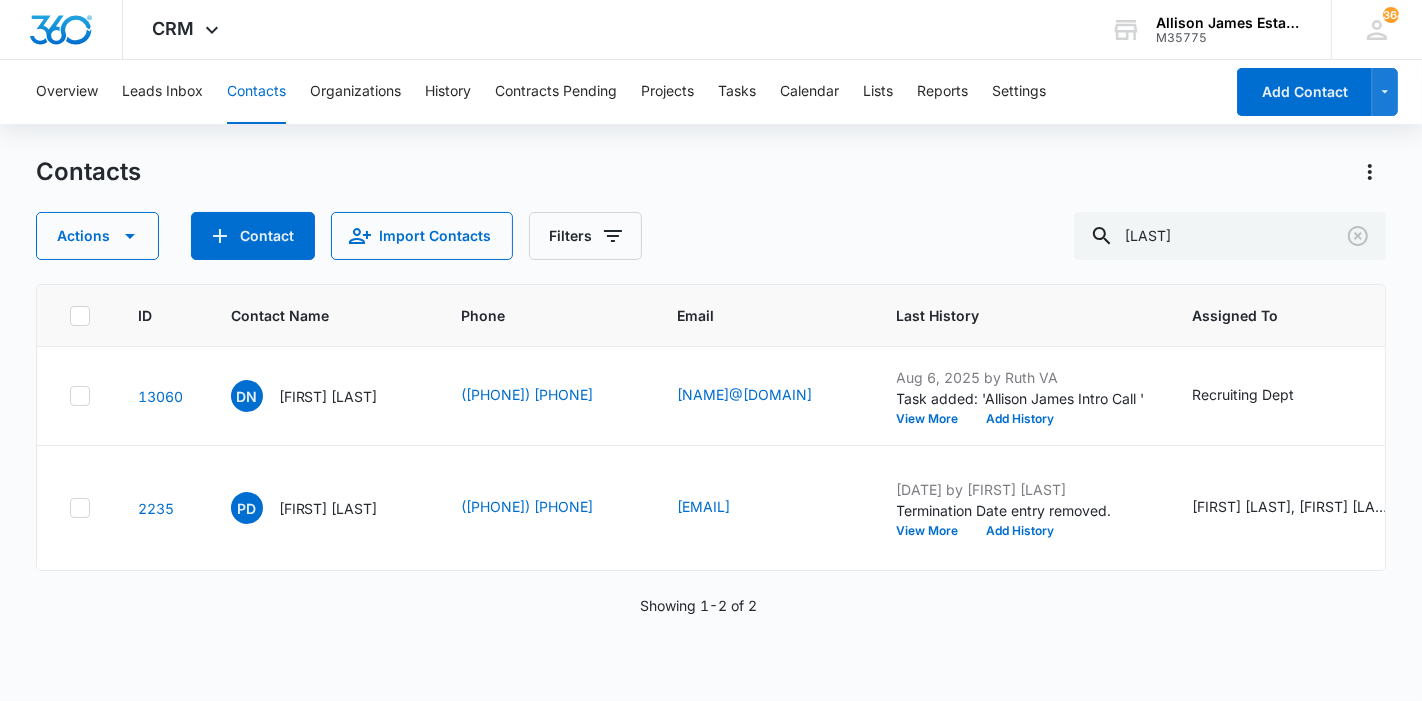 click on "[FIRST] [LAST]" at bounding box center (328, 396) 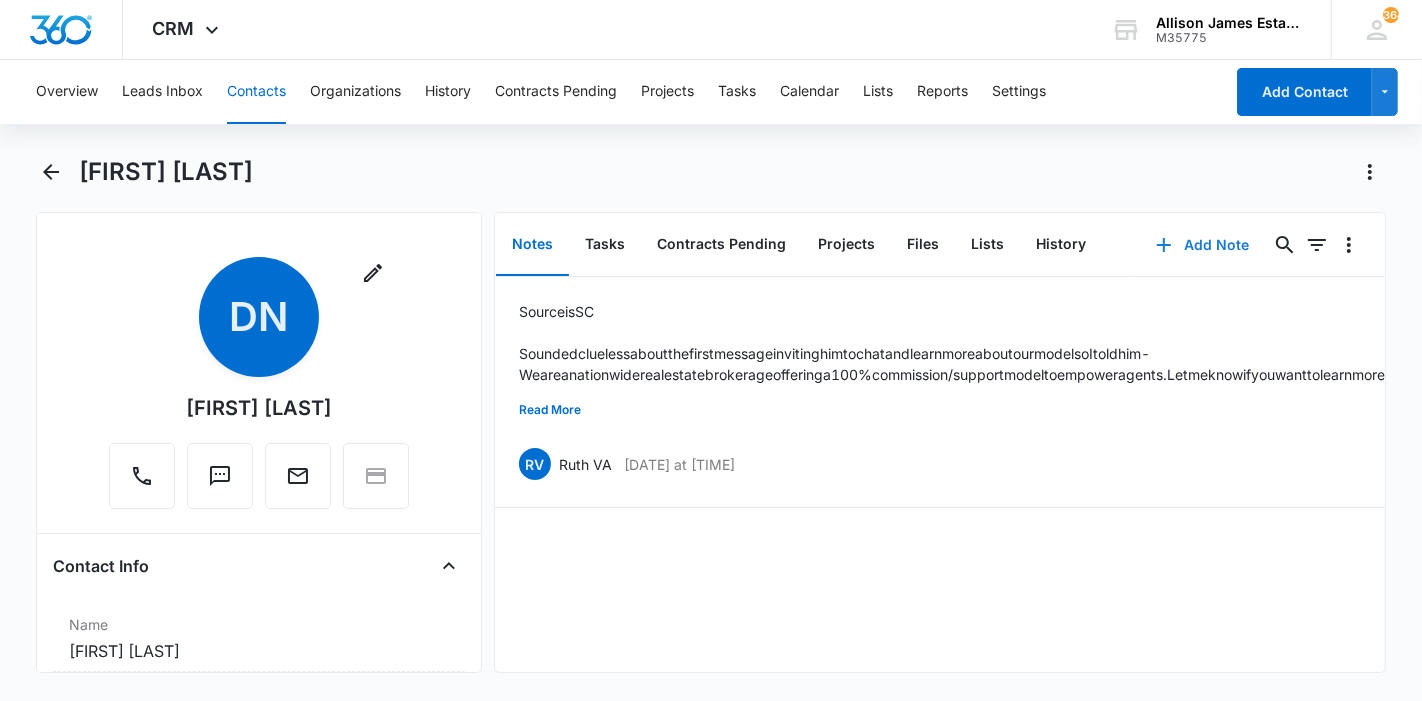 click on "Add Note" at bounding box center (1202, 245) 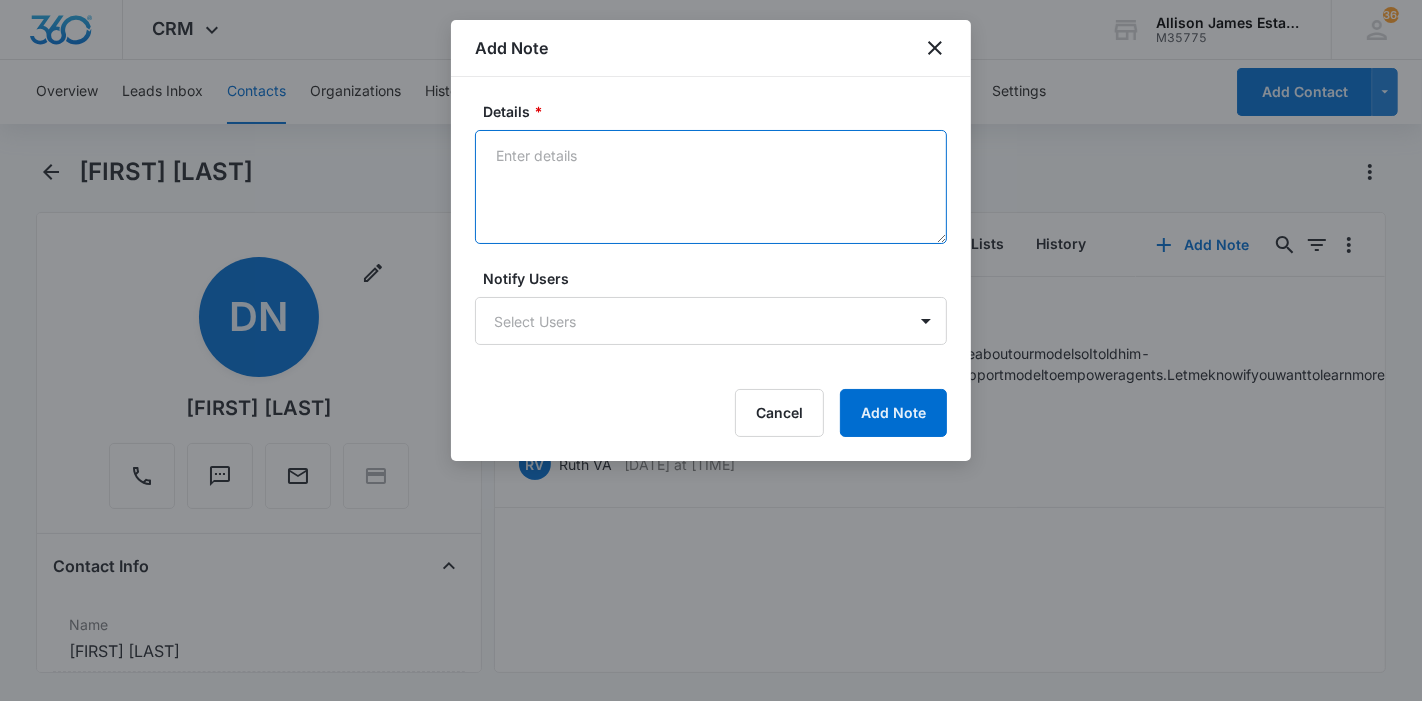 click on "Details *" at bounding box center (711, 187) 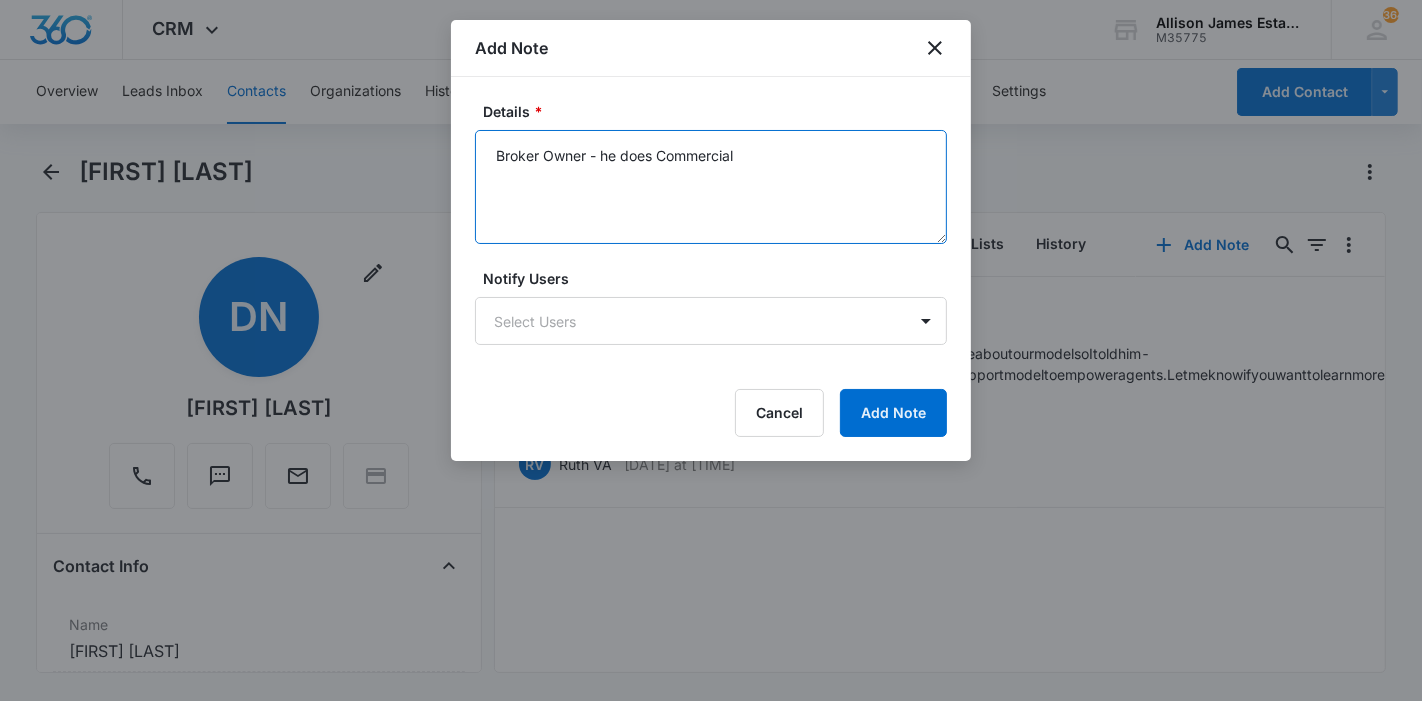 click on "Broker Owner - he does Commercial" at bounding box center (711, 187) 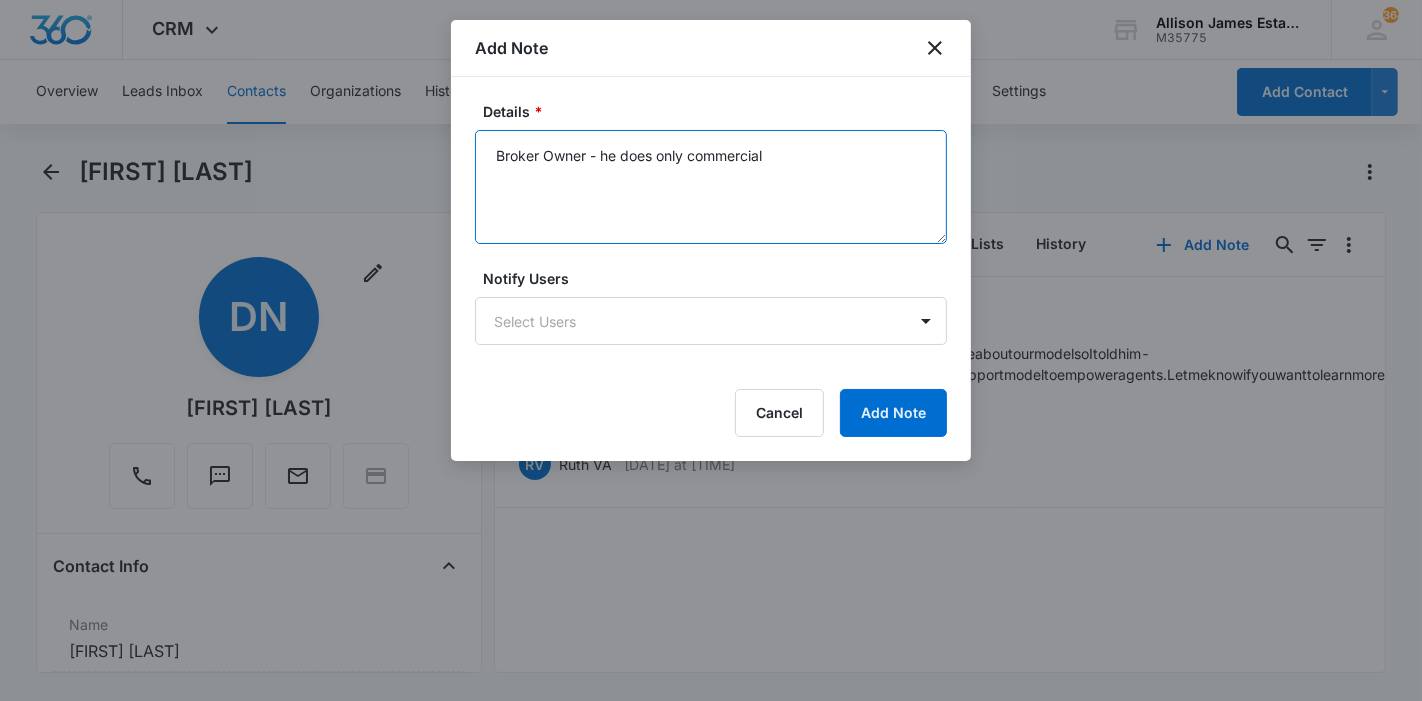 click on "Broker Owner - he does only commercial" at bounding box center (711, 187) 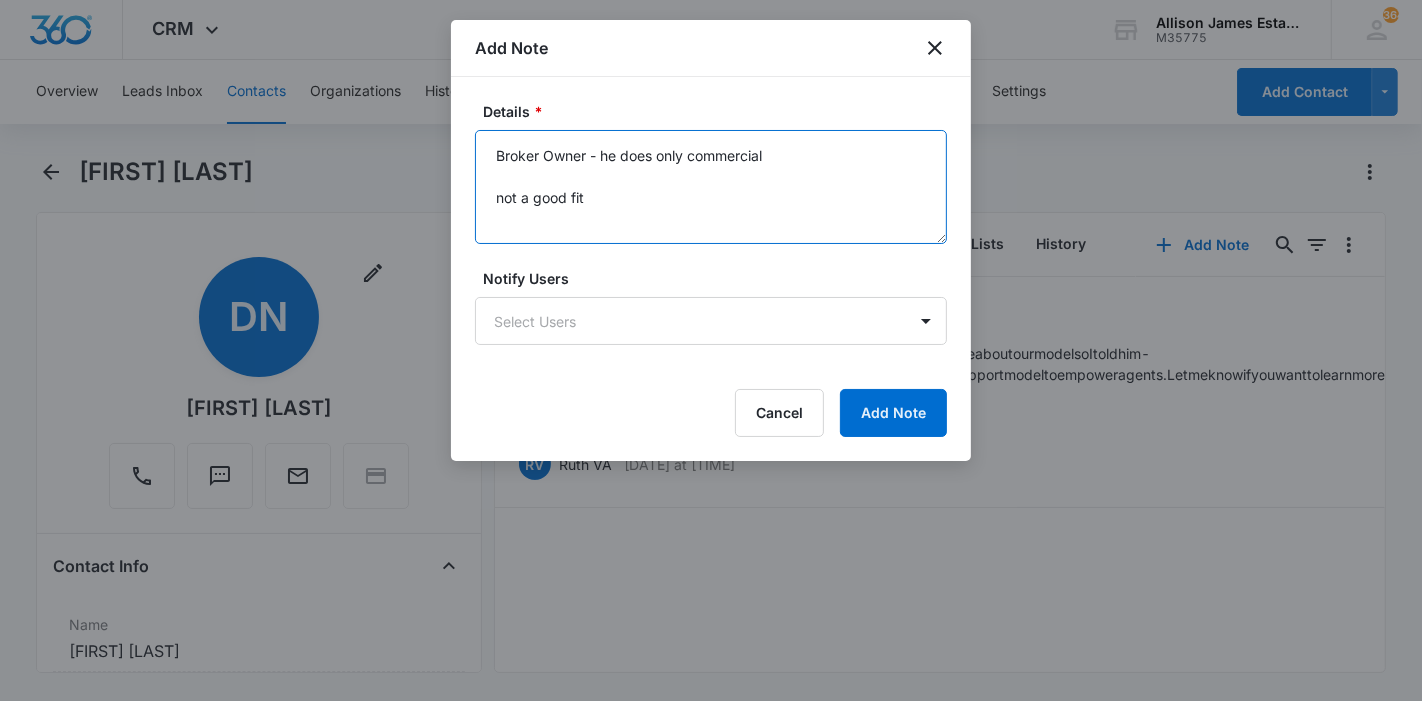 type on "Broker Owner - he does only commercial
not a good fit" 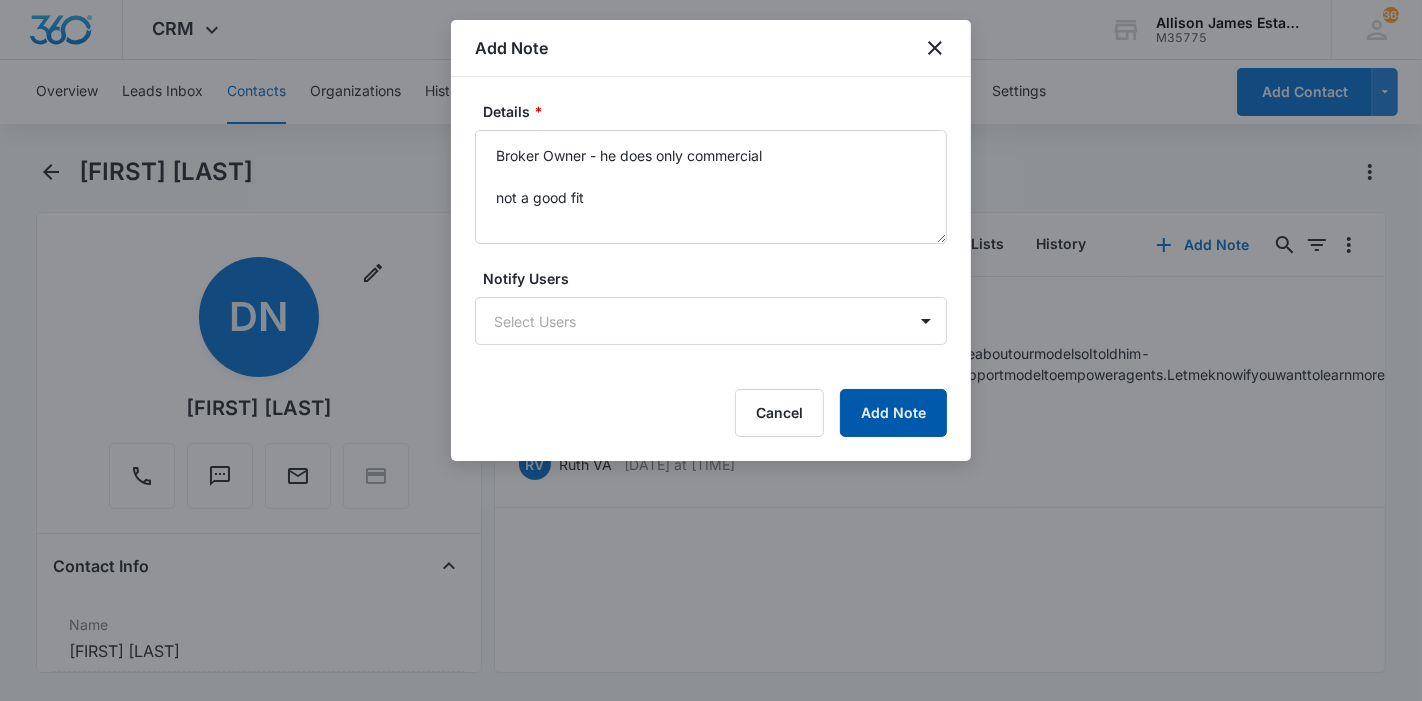 click on "Add Note" at bounding box center [893, 413] 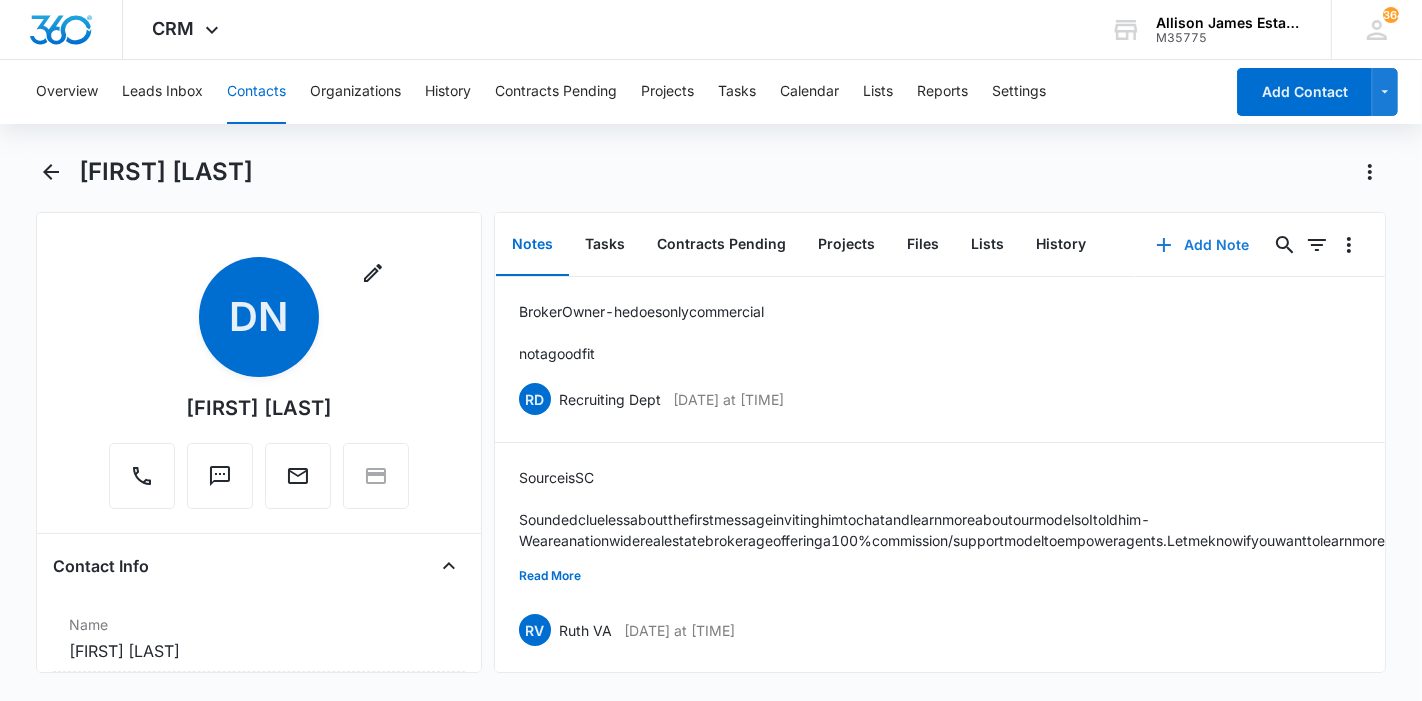 type 